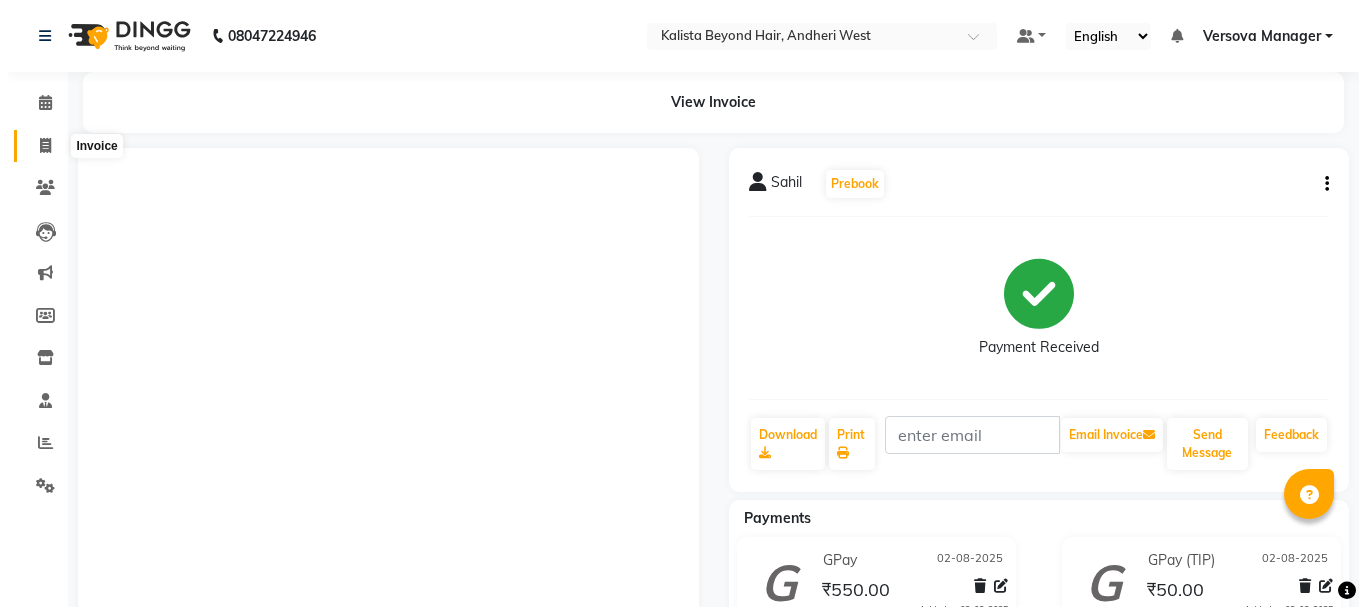 scroll, scrollTop: 0, scrollLeft: 0, axis: both 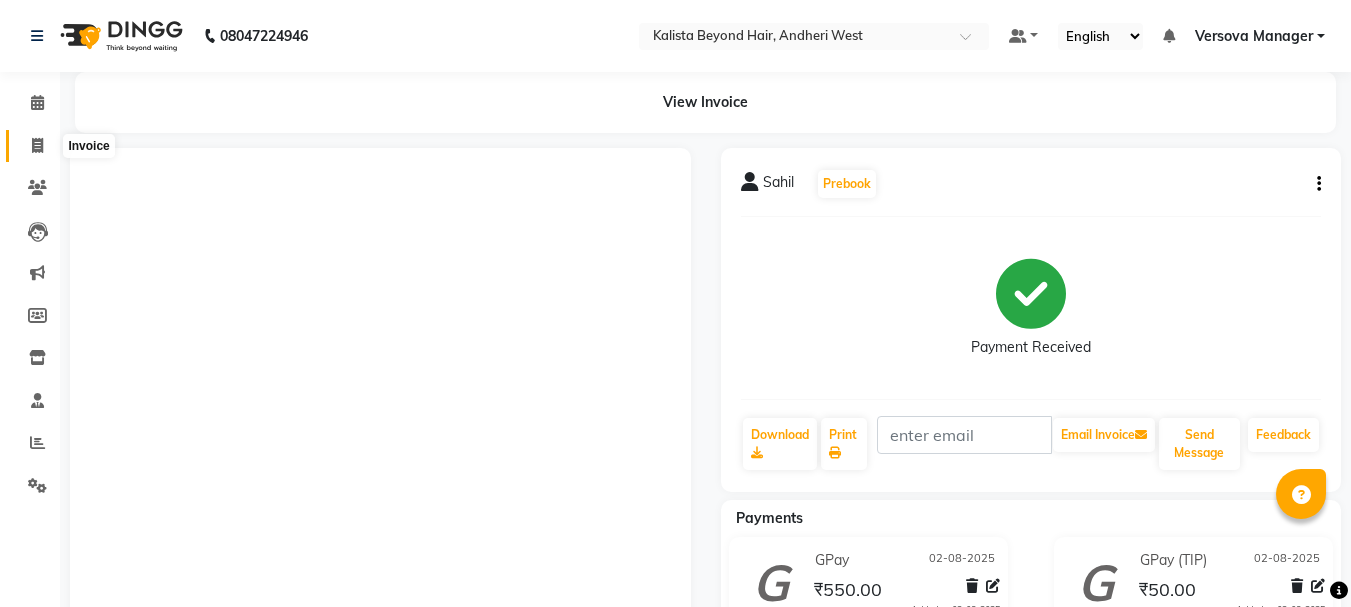 click 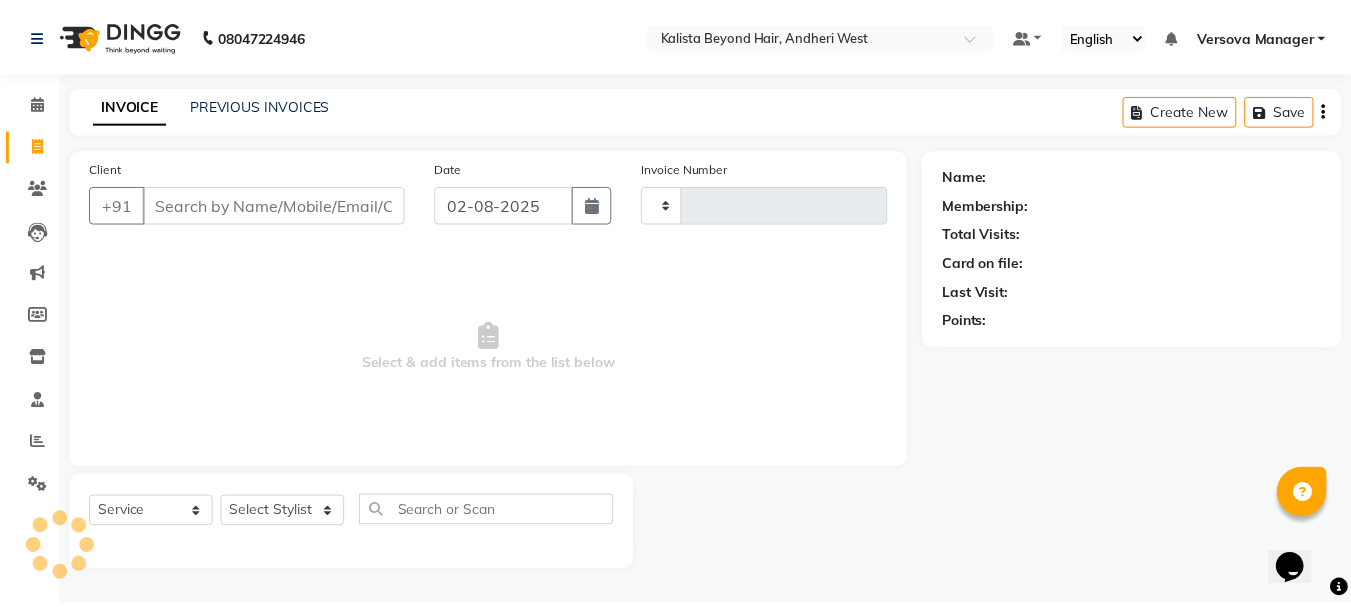 scroll, scrollTop: 0, scrollLeft: 0, axis: both 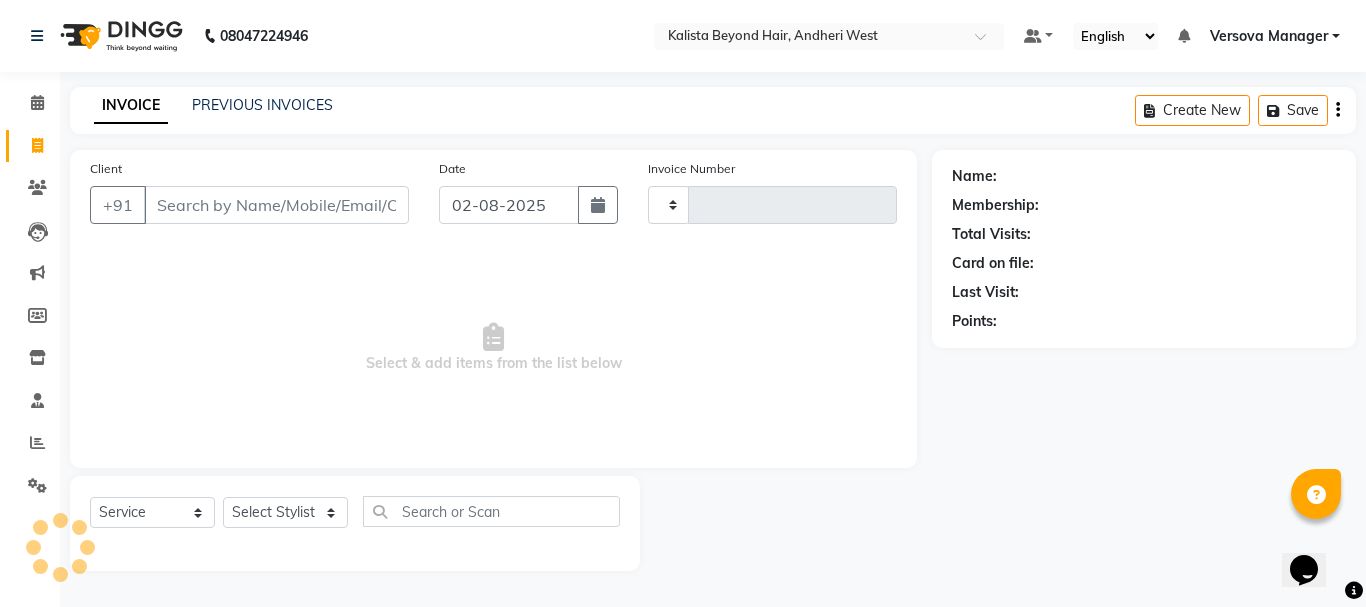 type on "0851" 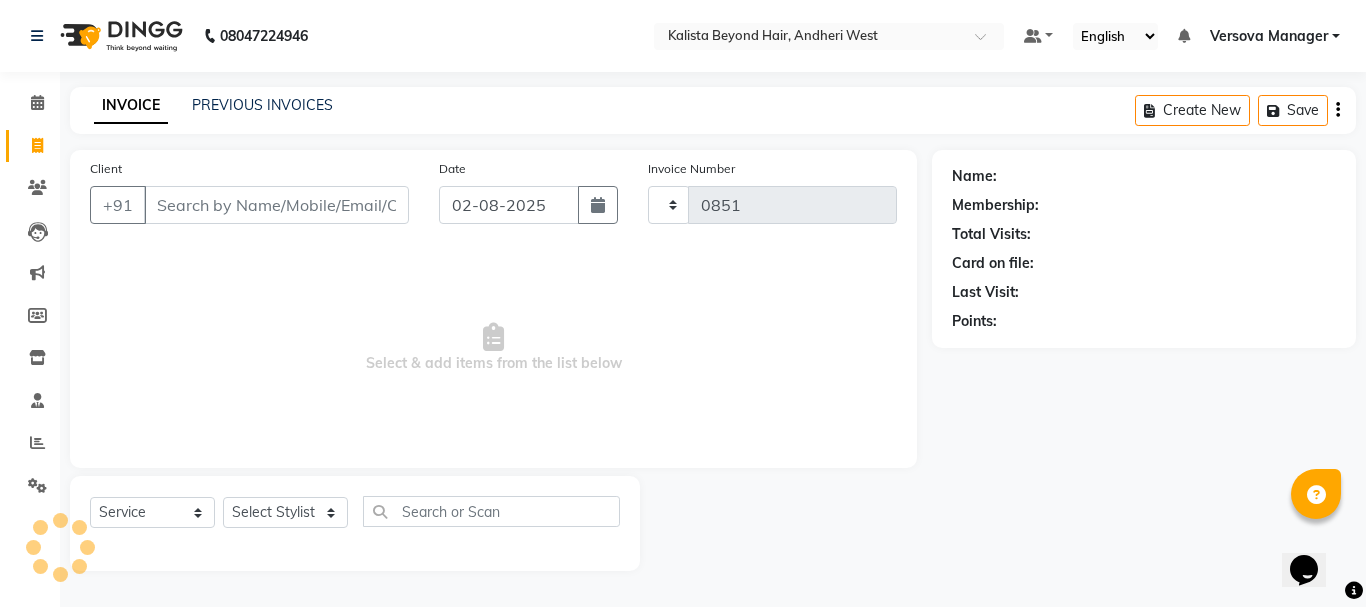 select on "6352" 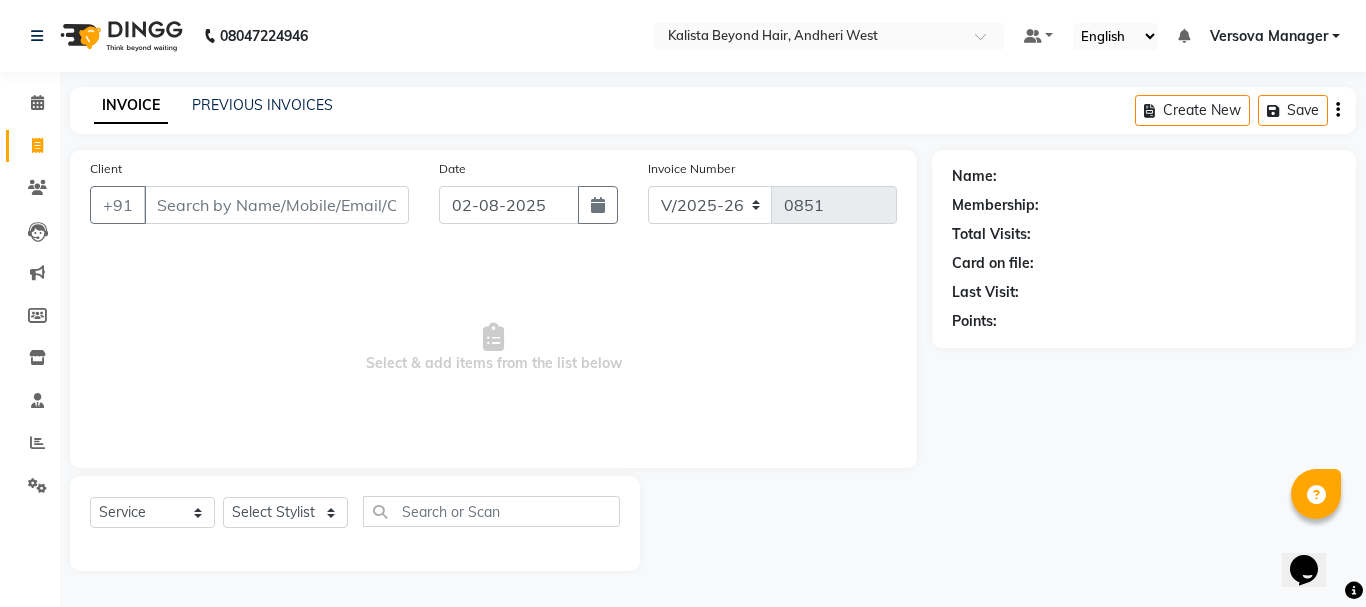 select on "48071" 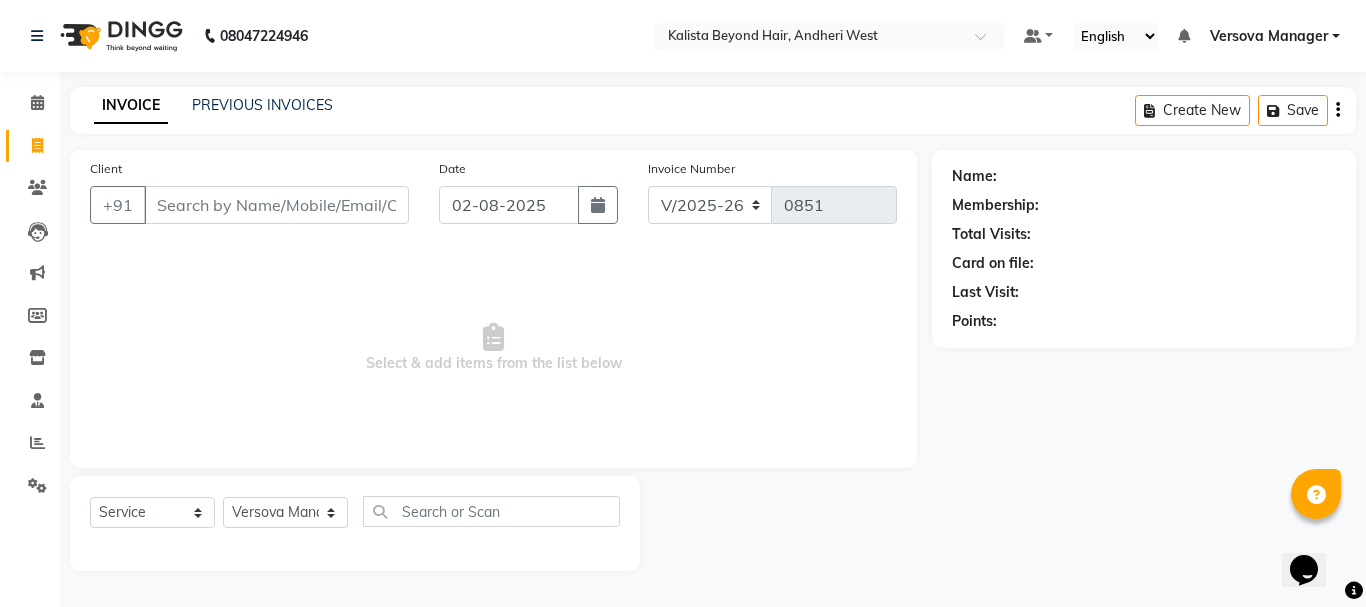 click on "PREVIOUS INVOICES" 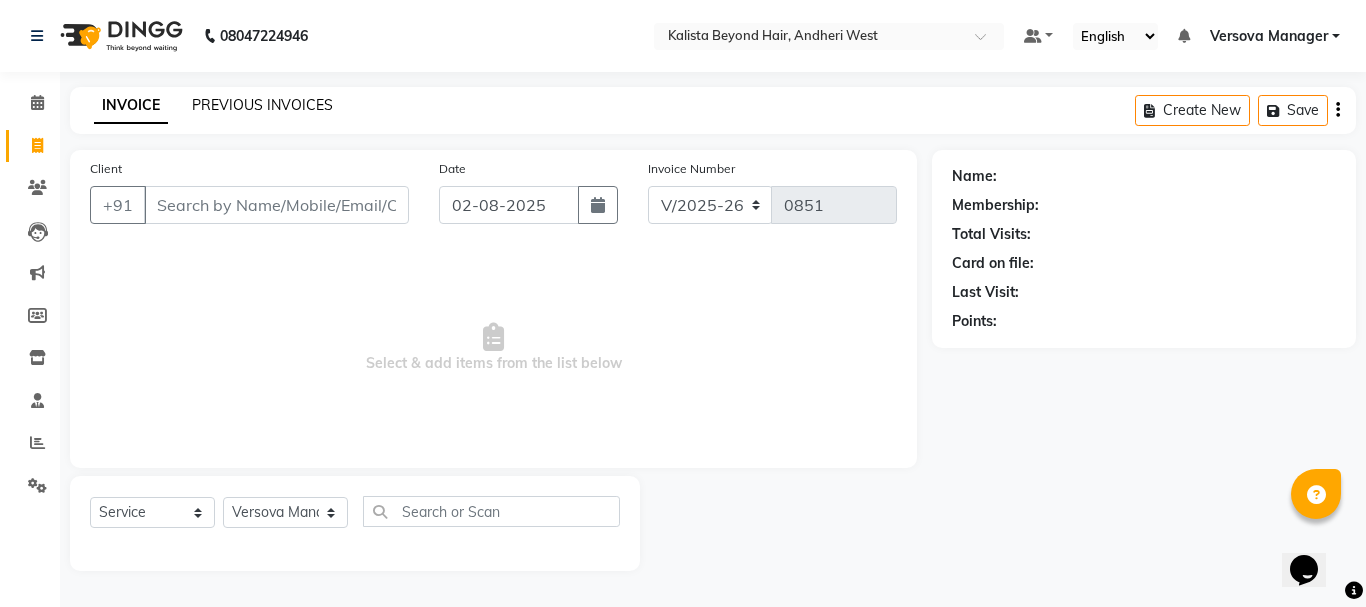 click on "PREVIOUS INVOICES" 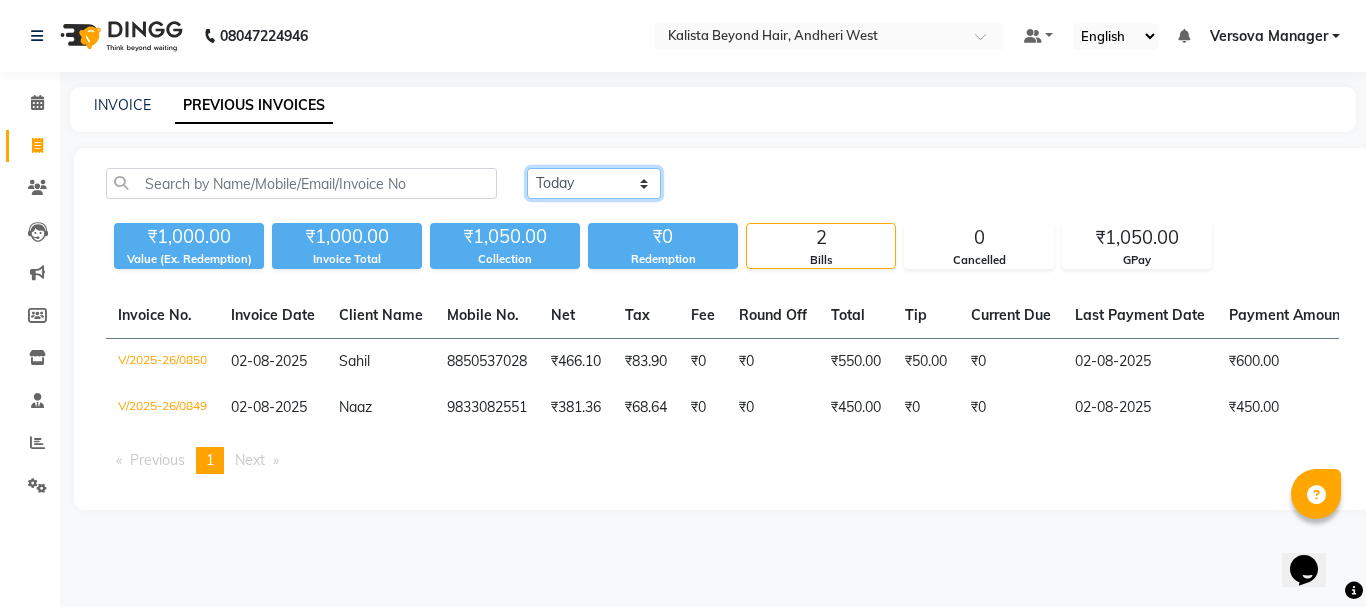 click on "Today Yesterday Custom Range" 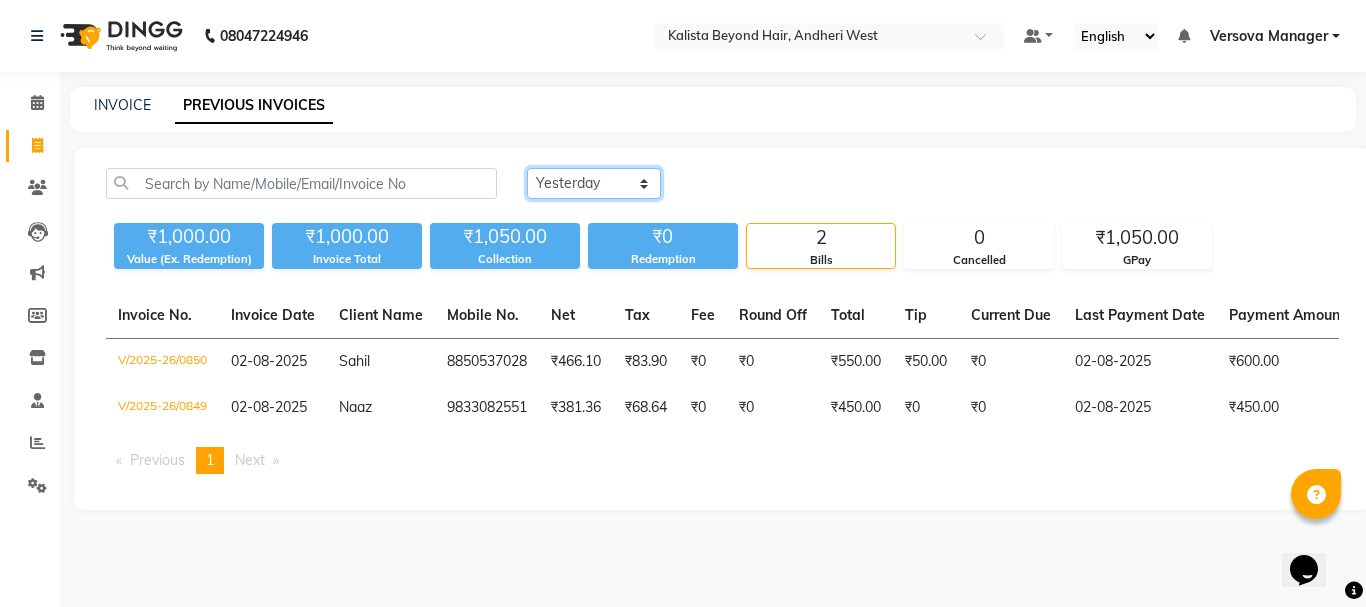 click on "Today Yesterday Custom Range" 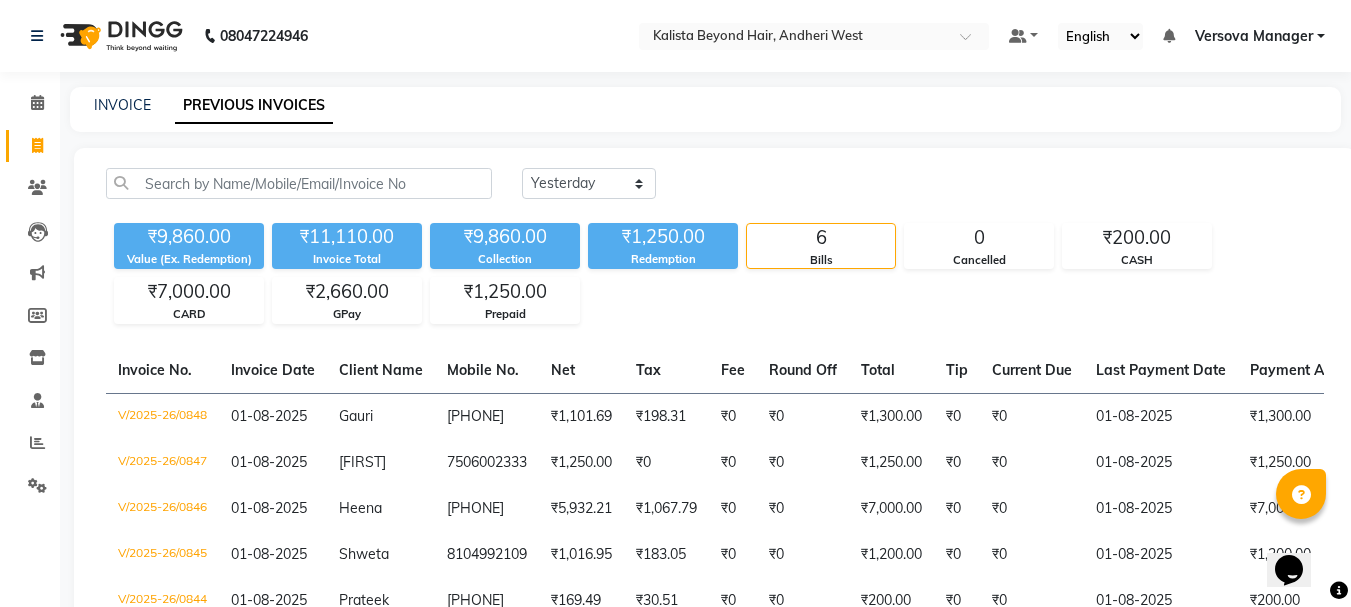 click on "Members" 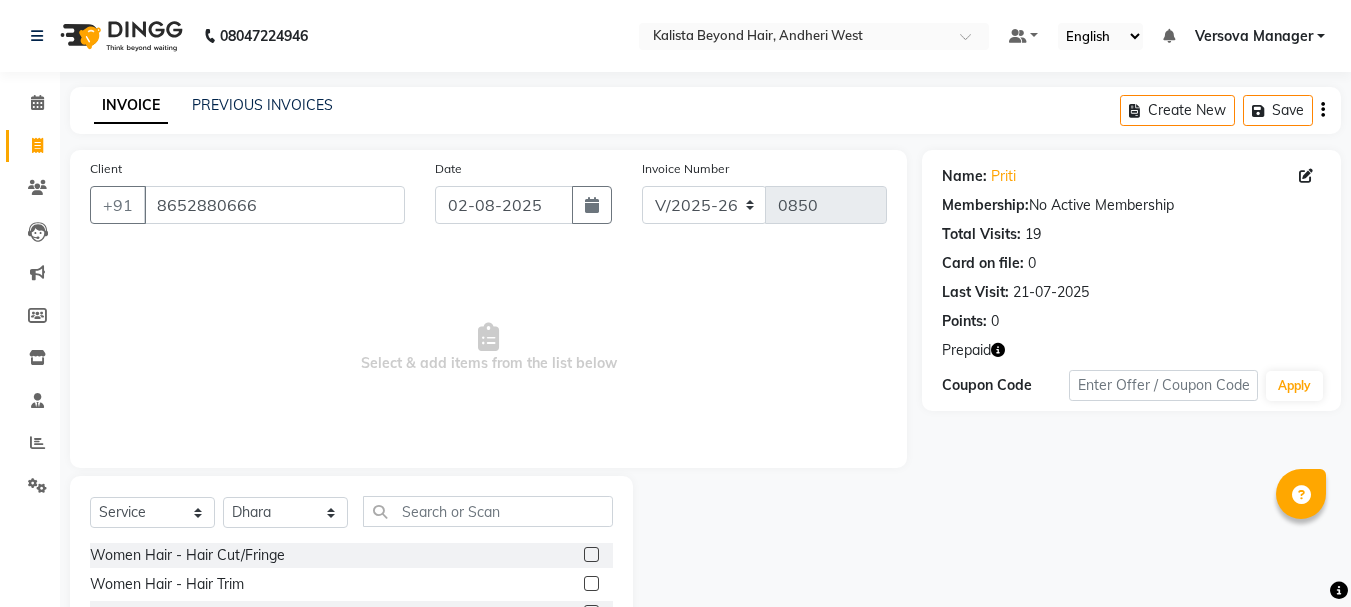 select on "6352" 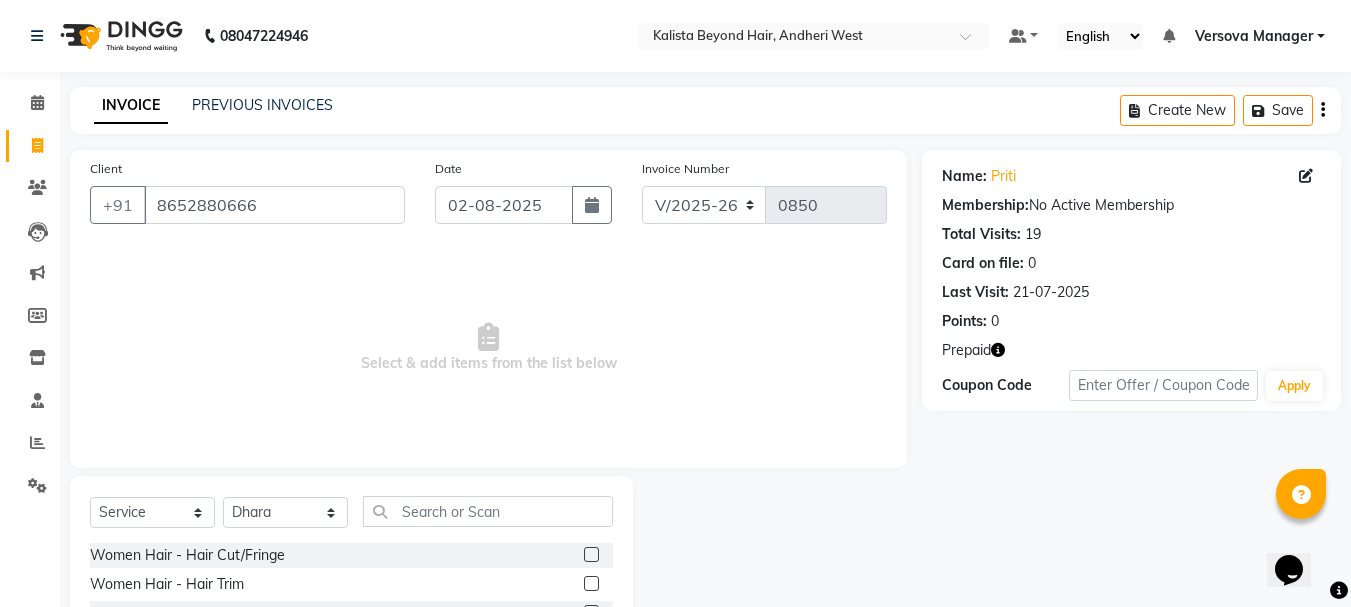 scroll, scrollTop: 0, scrollLeft: 0, axis: both 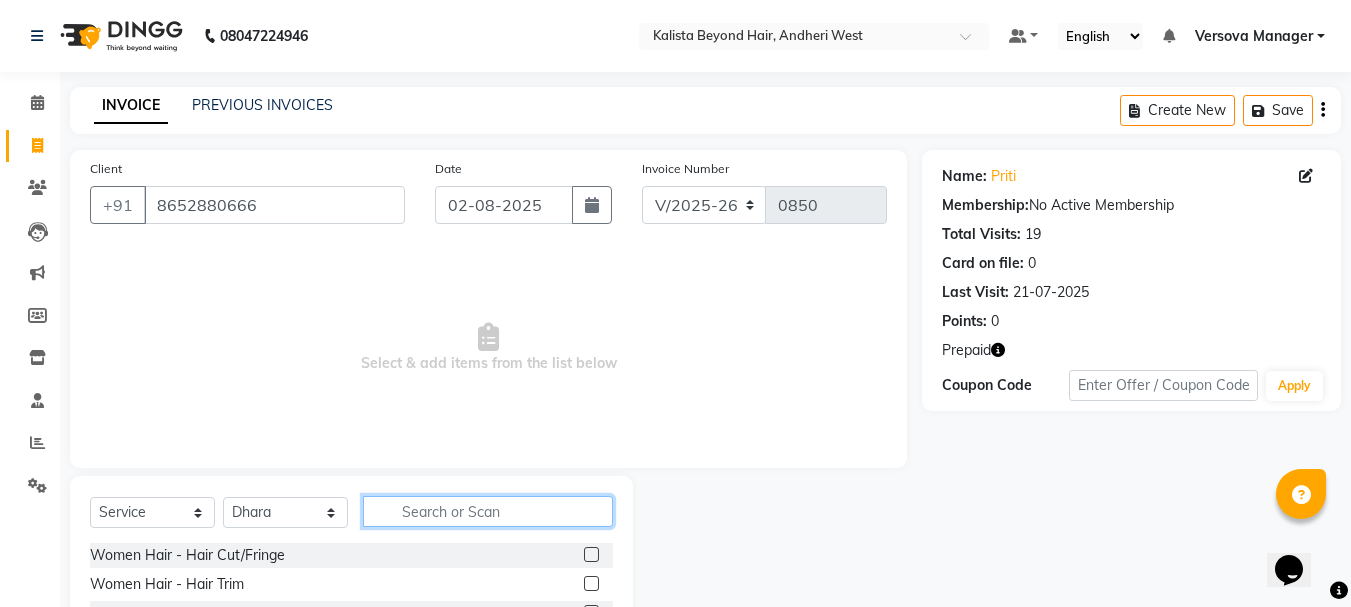 click 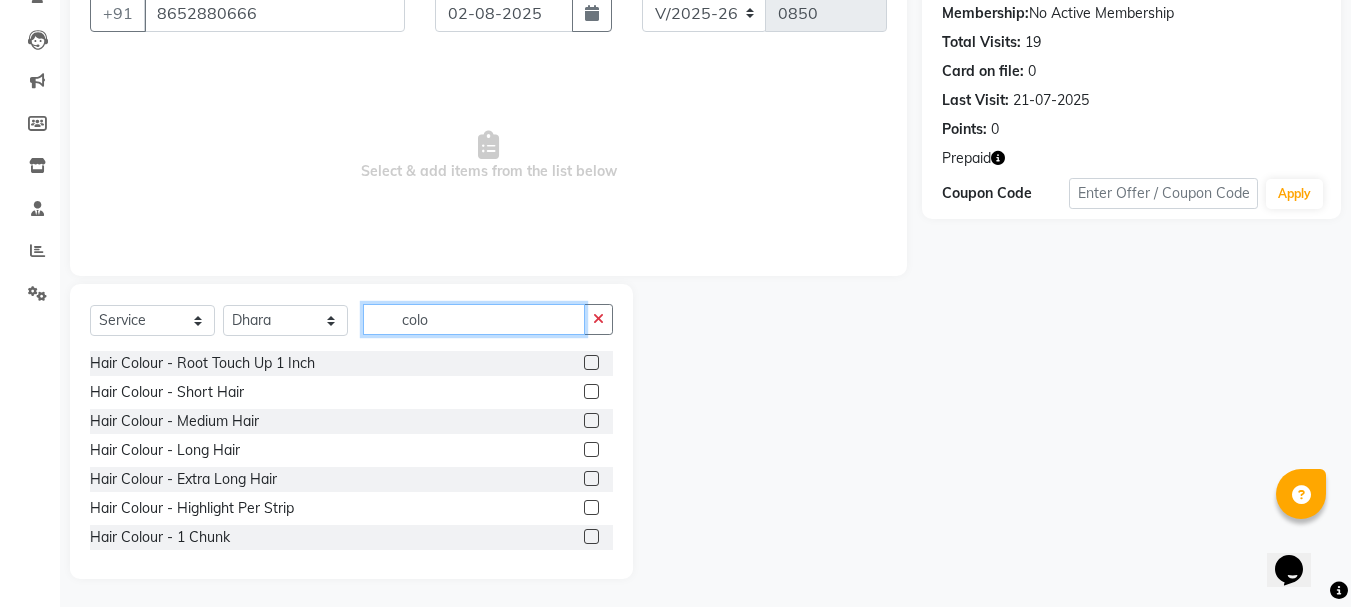 scroll, scrollTop: 194, scrollLeft: 0, axis: vertical 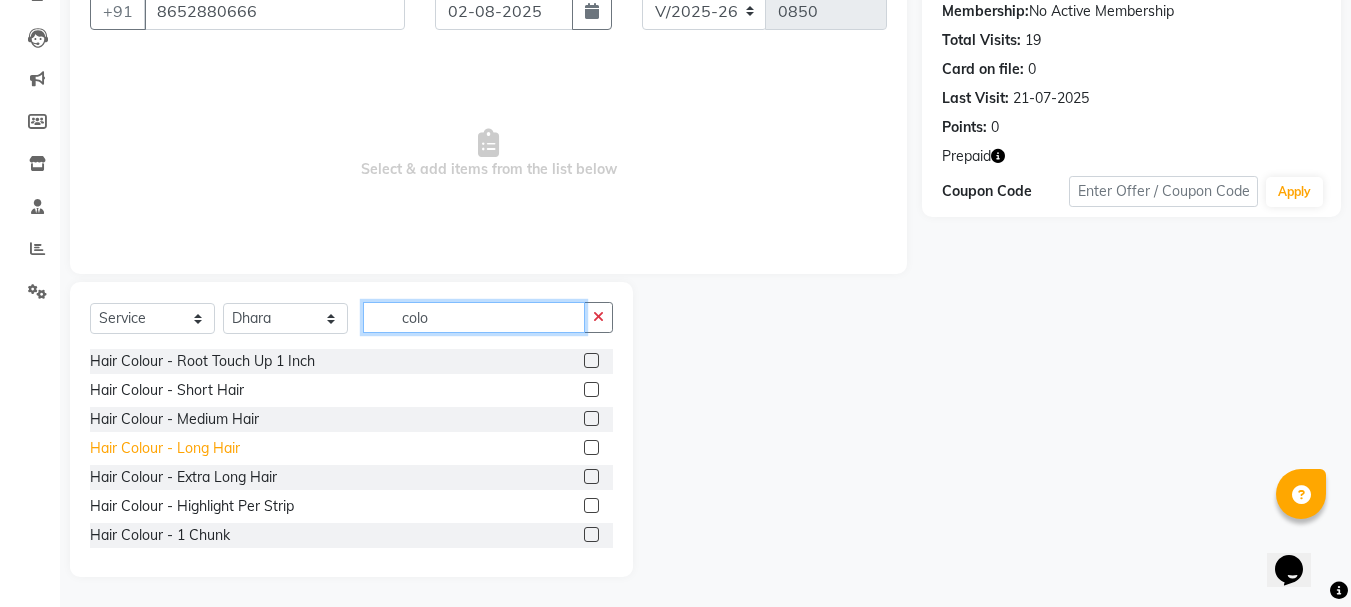 type on "colo" 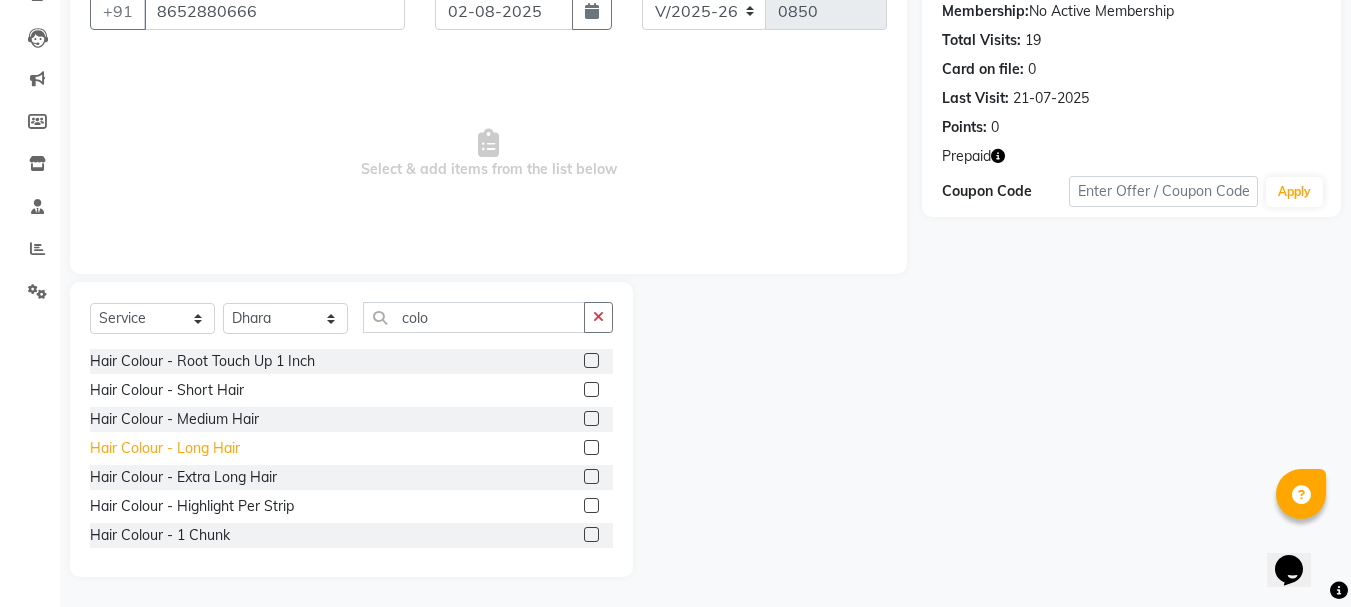 click on "Hair Colour  - Long Hair" 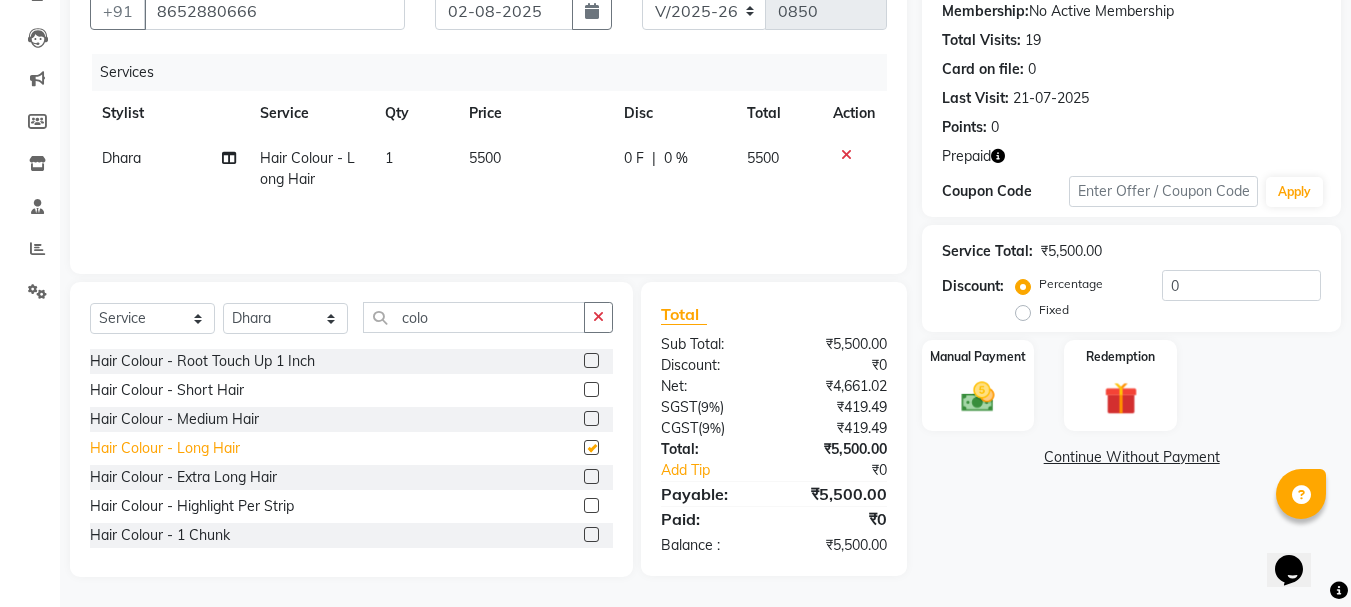 checkbox on "false" 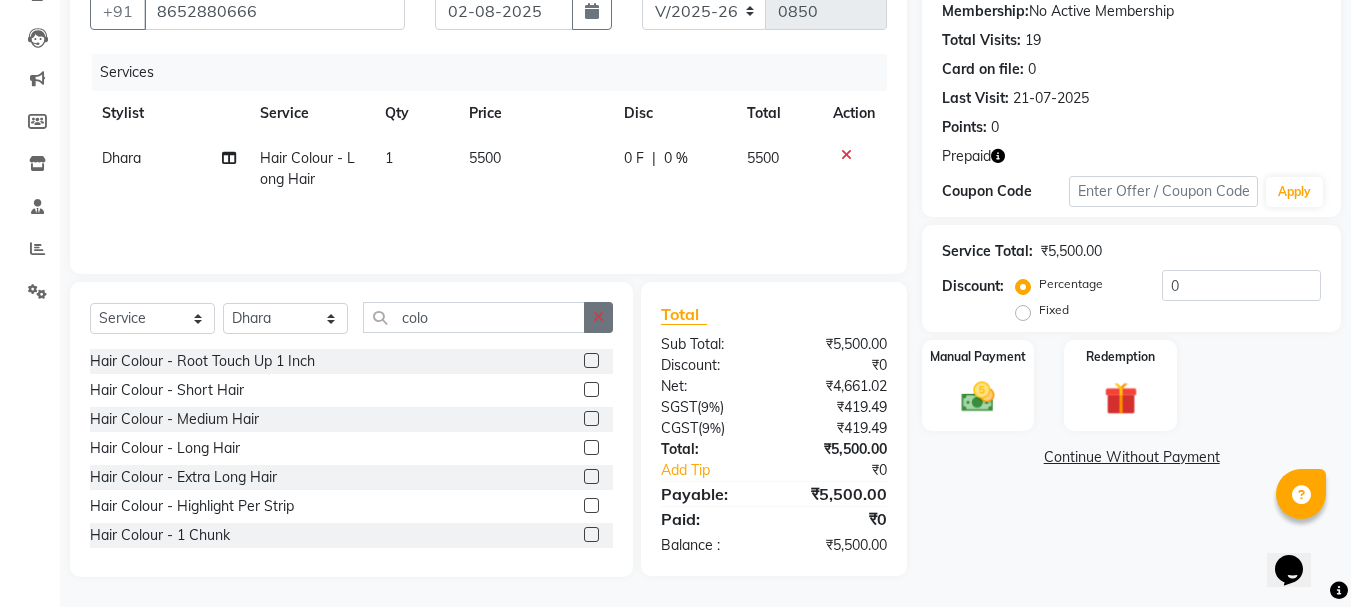 click 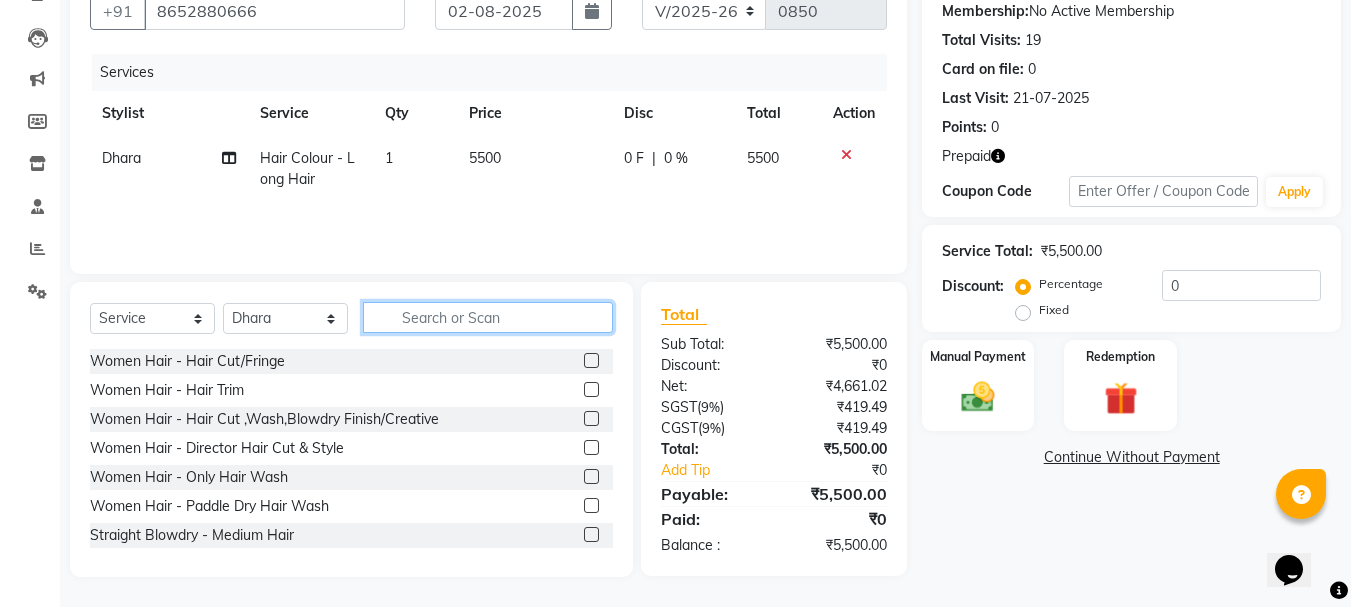 click 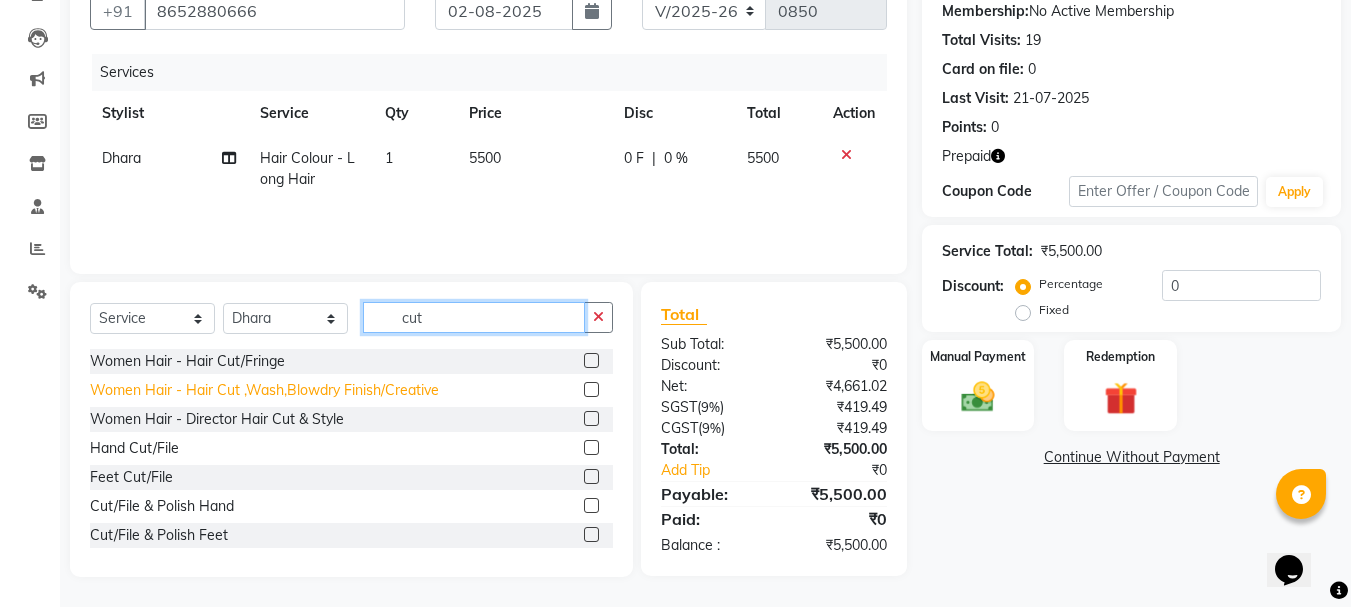 type on "cut" 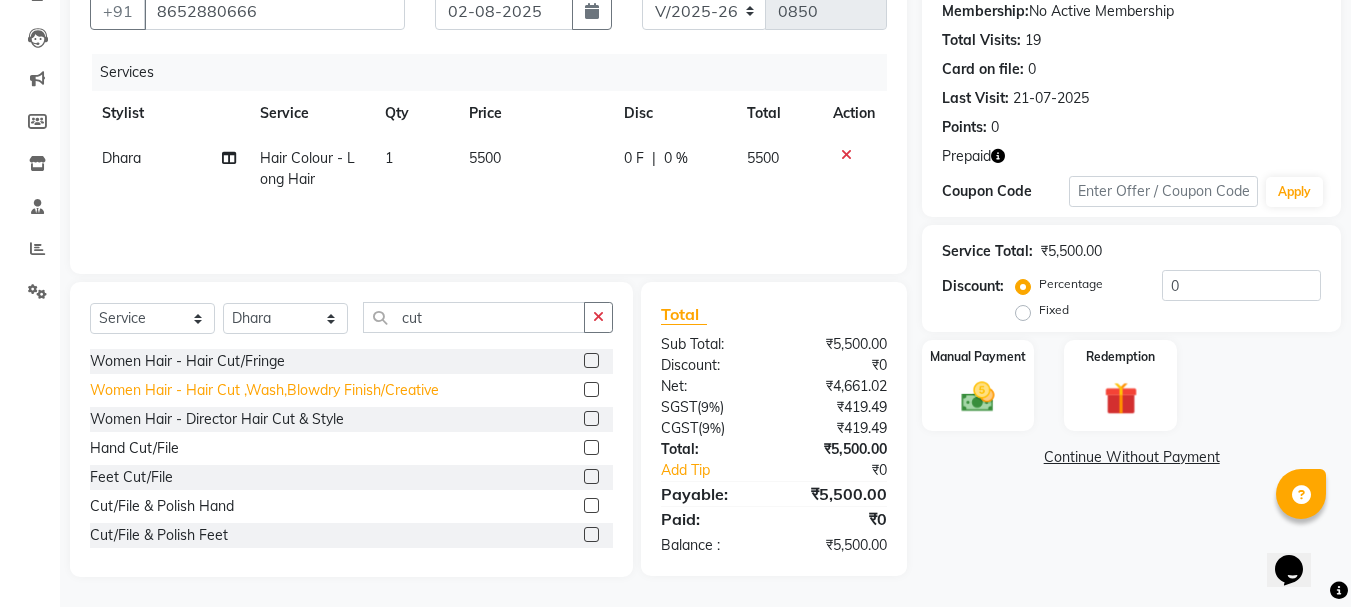 click on "Women Hair - Hair Cut ,Wash,Blowdry  Finish/Creative" 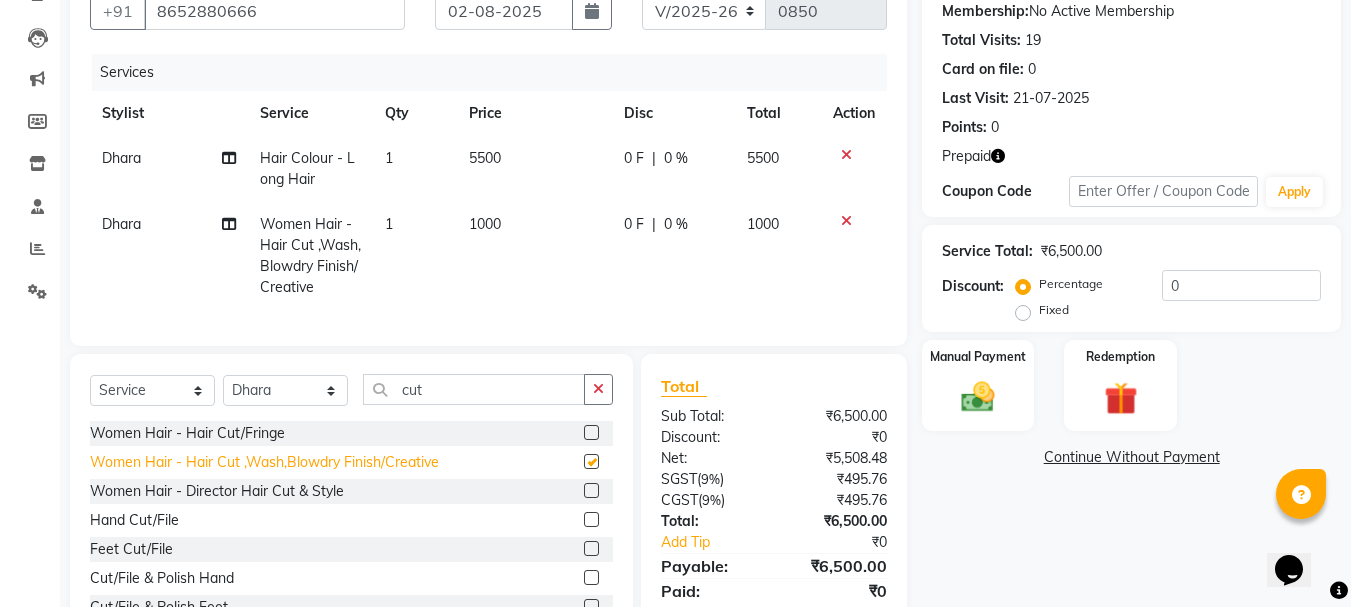 checkbox on "false" 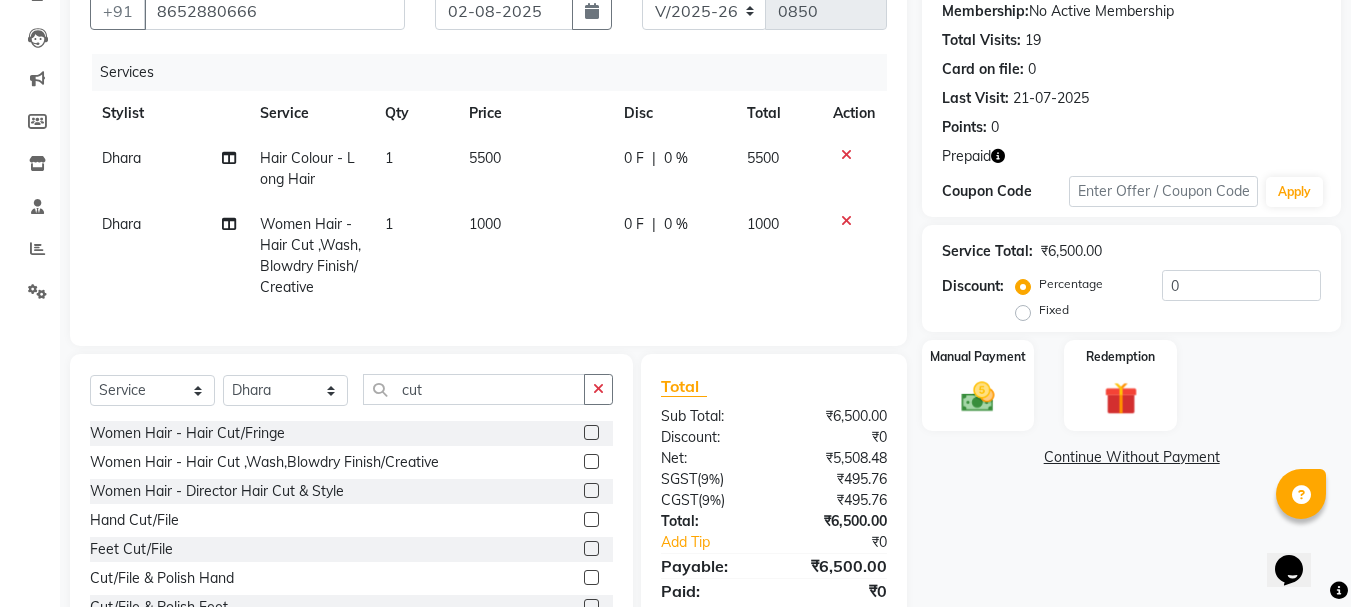 click on "5500" 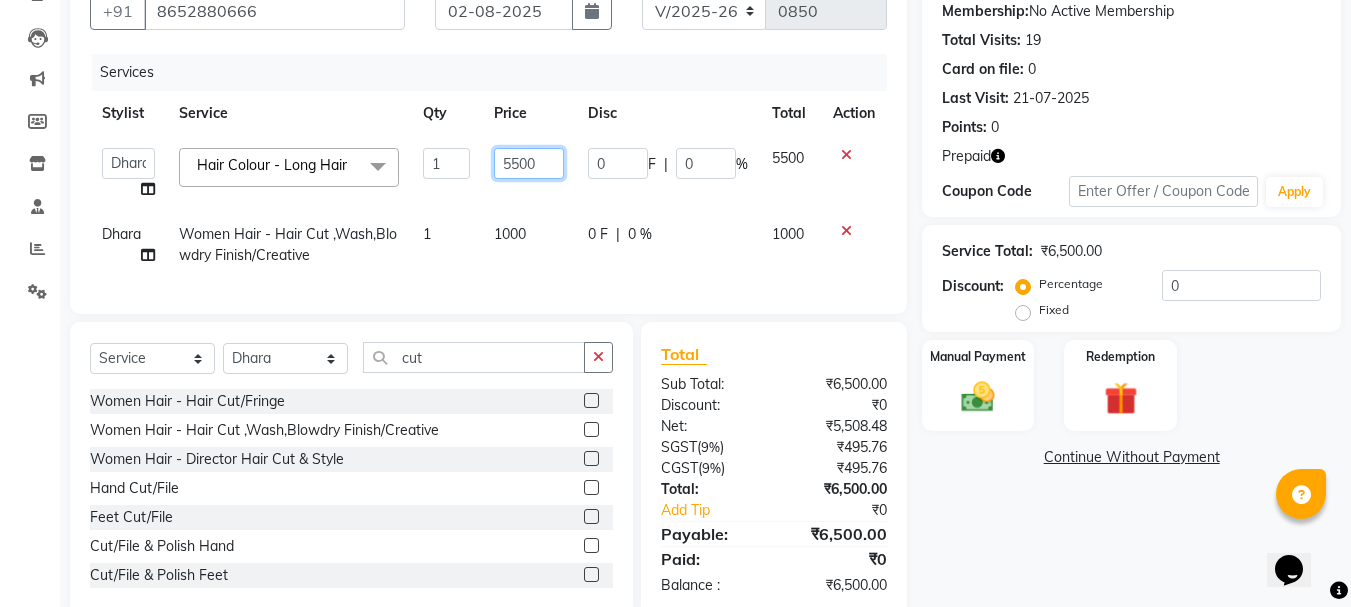 drag, startPoint x: 559, startPoint y: 162, endPoint x: 455, endPoint y: 157, distance: 104.120125 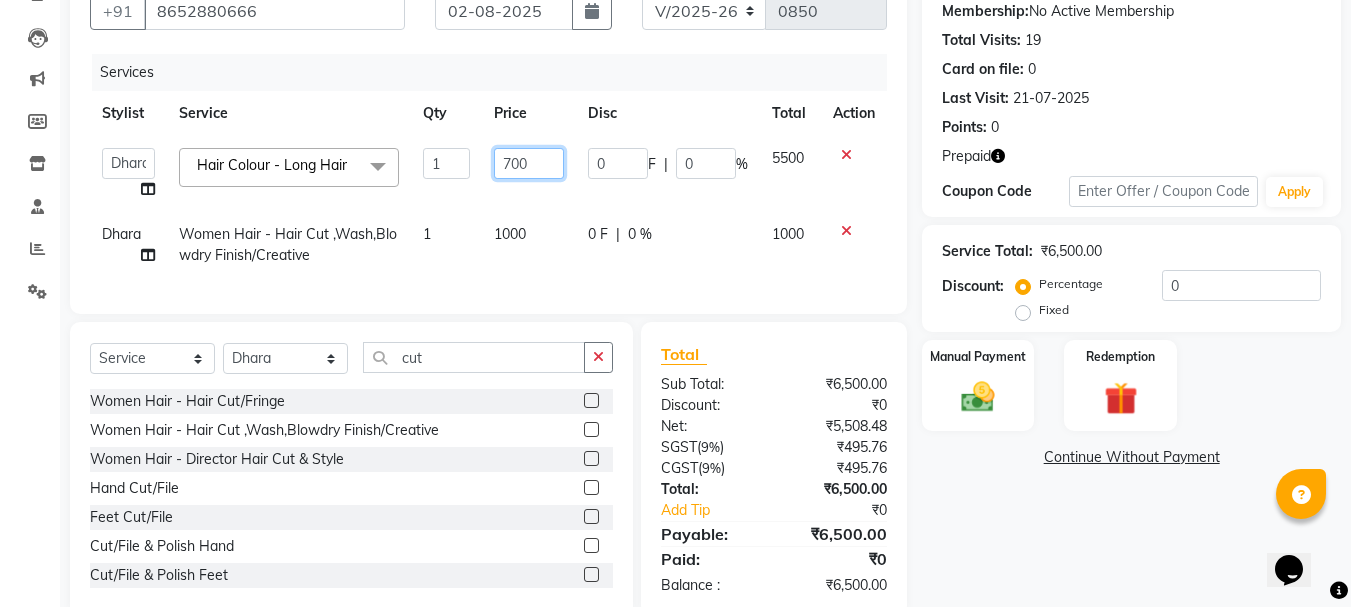 type on "7000" 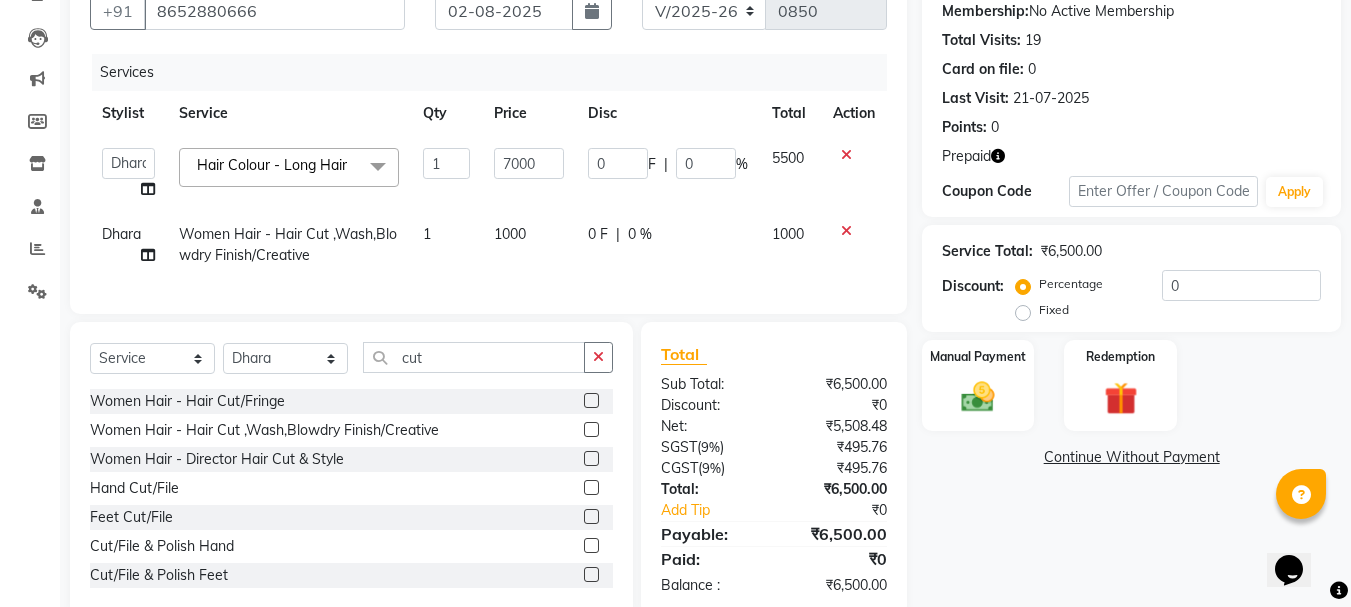 click on "1000" 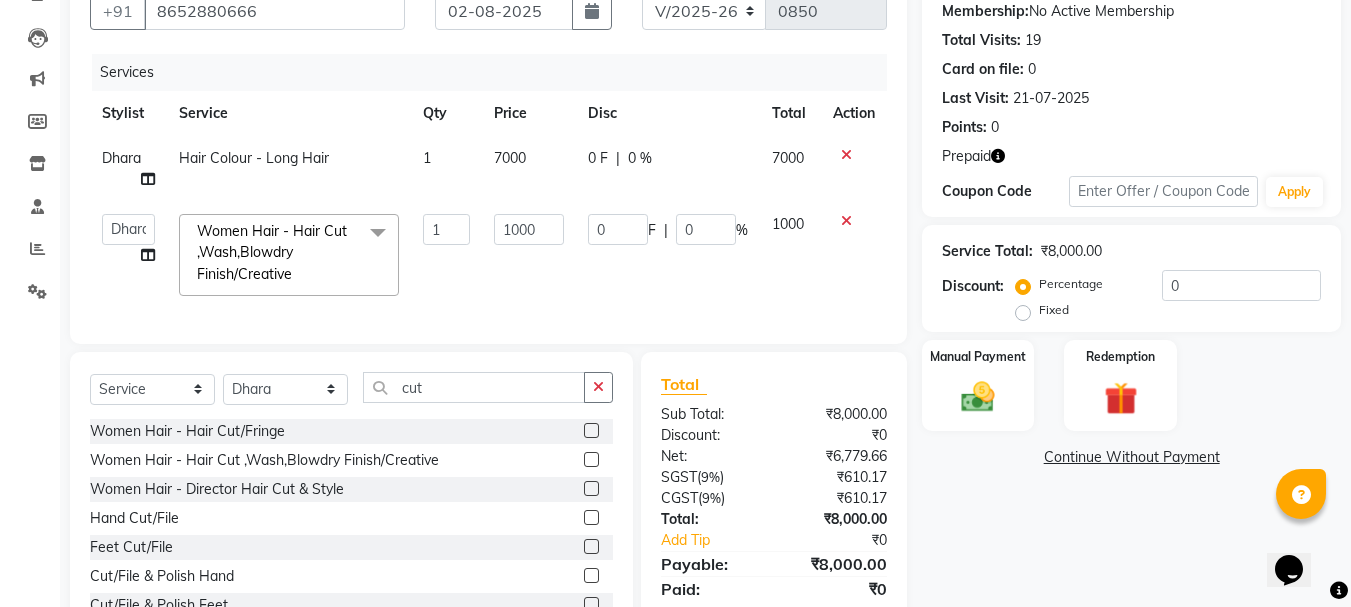 click on "7000" 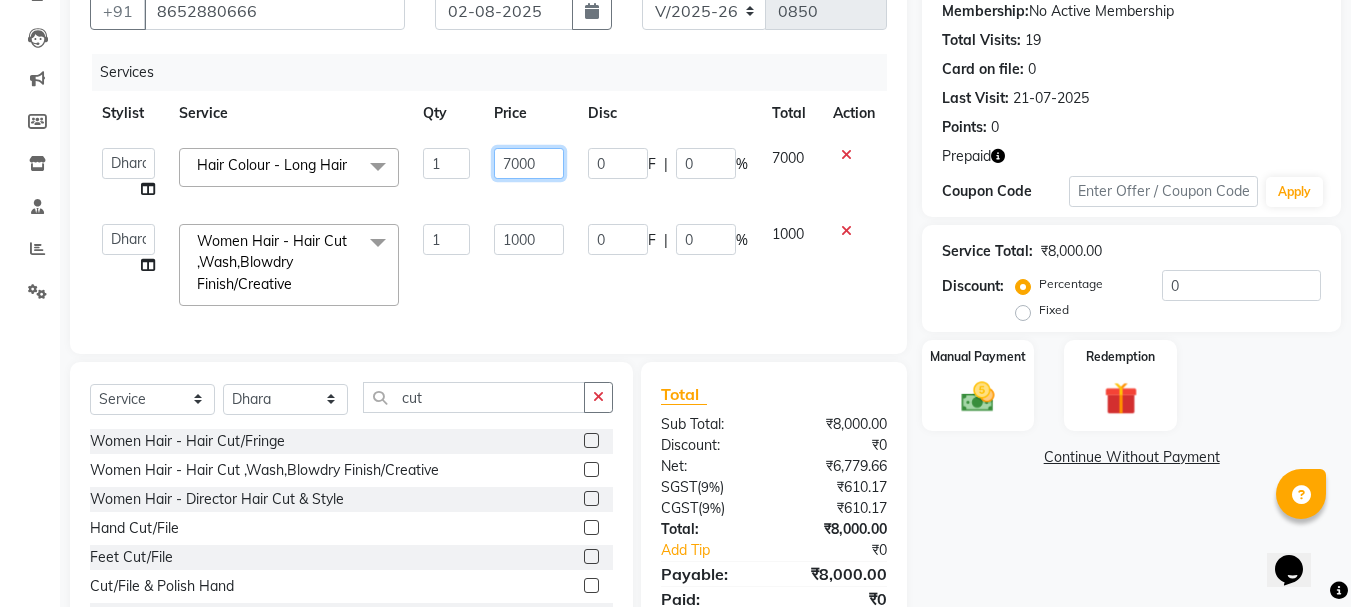 drag, startPoint x: 550, startPoint y: 156, endPoint x: 361, endPoint y: 130, distance: 190.77998 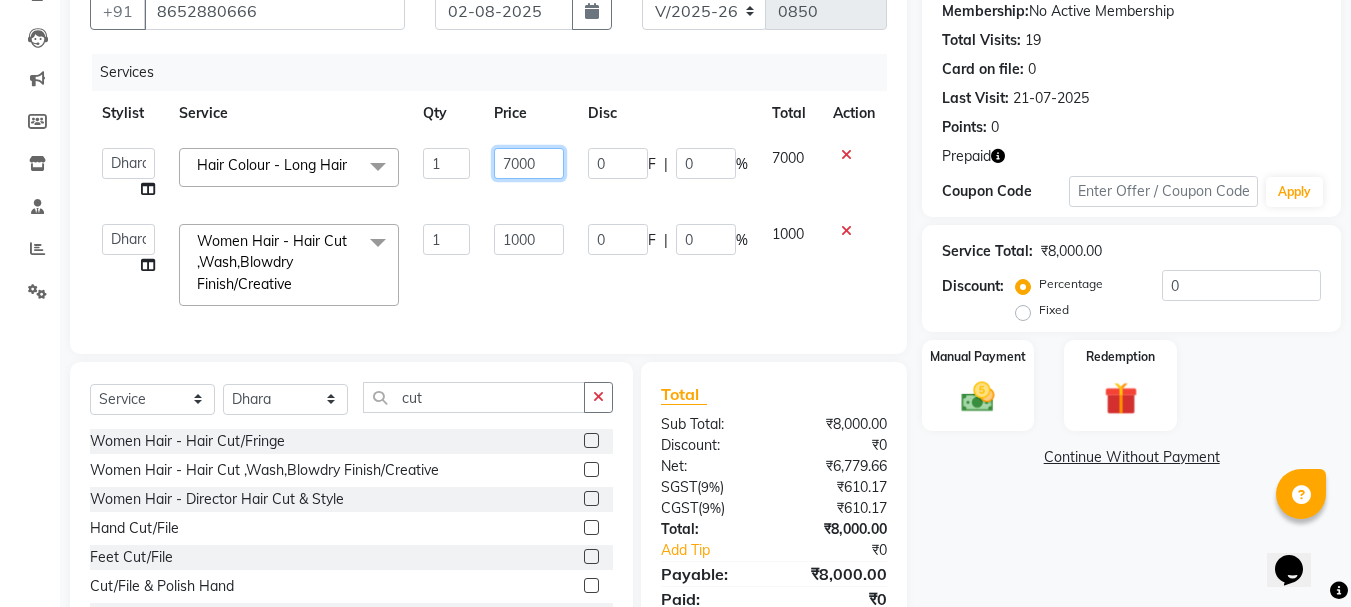click on "ADMIN [LAST] [LAST] [LAST] [LAST] [LAST] [LAST] [LAST] [LAST] [LAST] [LAST] [LAST] [LAST] [LAST] [LAST] [LAST] [LAST] [LAST] Manager [LAST] [LAST] Hair Colour - Long Hair  x Women Hair - Hair Cut/Fringe Women Hair - Hair Trim Women Hair - Hair Cut ,Wash,Blowdry Finish/Creative Women Hair - Director Hair Cut & Style Women Hair - Only Hair Wash Women Hair - Paddle Dry Hair Wash Straight Blowdry - Medium Hair Straight Blowdry - Long Hair Straight Blowdry - Extra Long Hair Curls Blowdry - Medium Hair Curls Blowdry - Long Hair Curls Blowdry - Extra Long Hair Ironing - Short To Shoulder Hair Ironing - Long Hair Ironing - Extra Long Hair Iron Curls & Tongs - Medium Hair Iron Curls & Tongs - Long Hair Iron Curls & Tongs - Extra Long Hair Iron Curls & Tongs - Up Style Hair Colour - Root Touch Up 1 Inch Hair Colour - Short Hair Hair Colour - Medium Hair Hair Colour - Long Hair Hair Colour - Extra Long Hair Hair Colour - Highlight Per Strip 1 0" 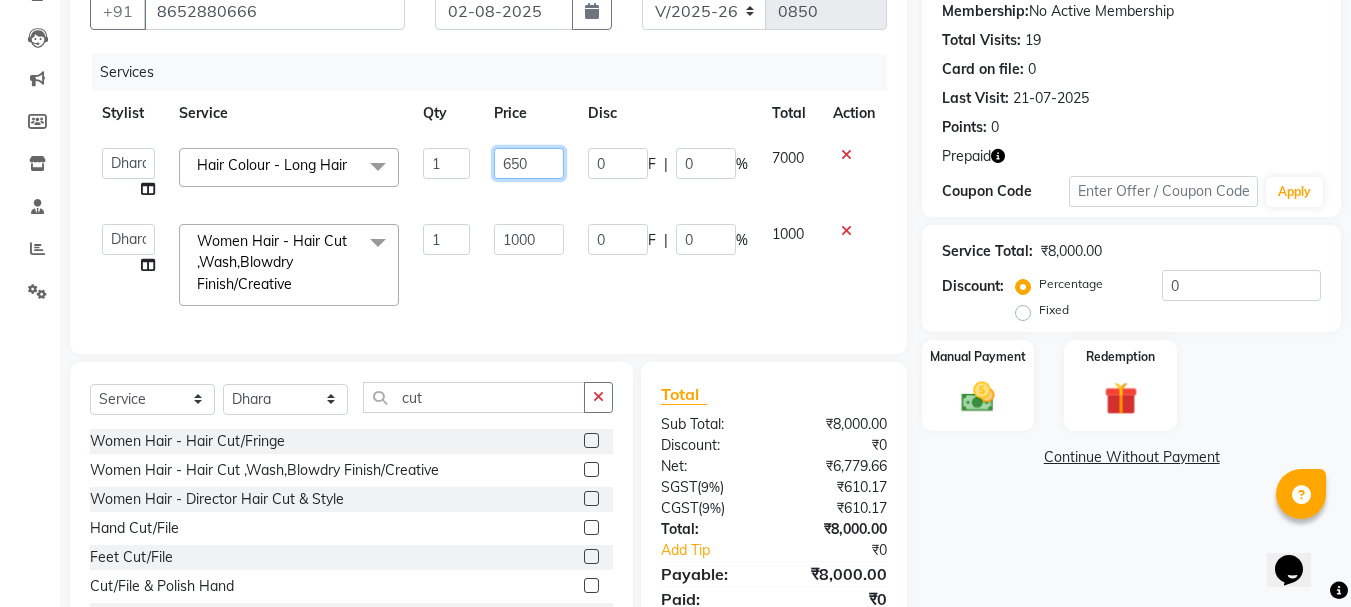 type on "6500" 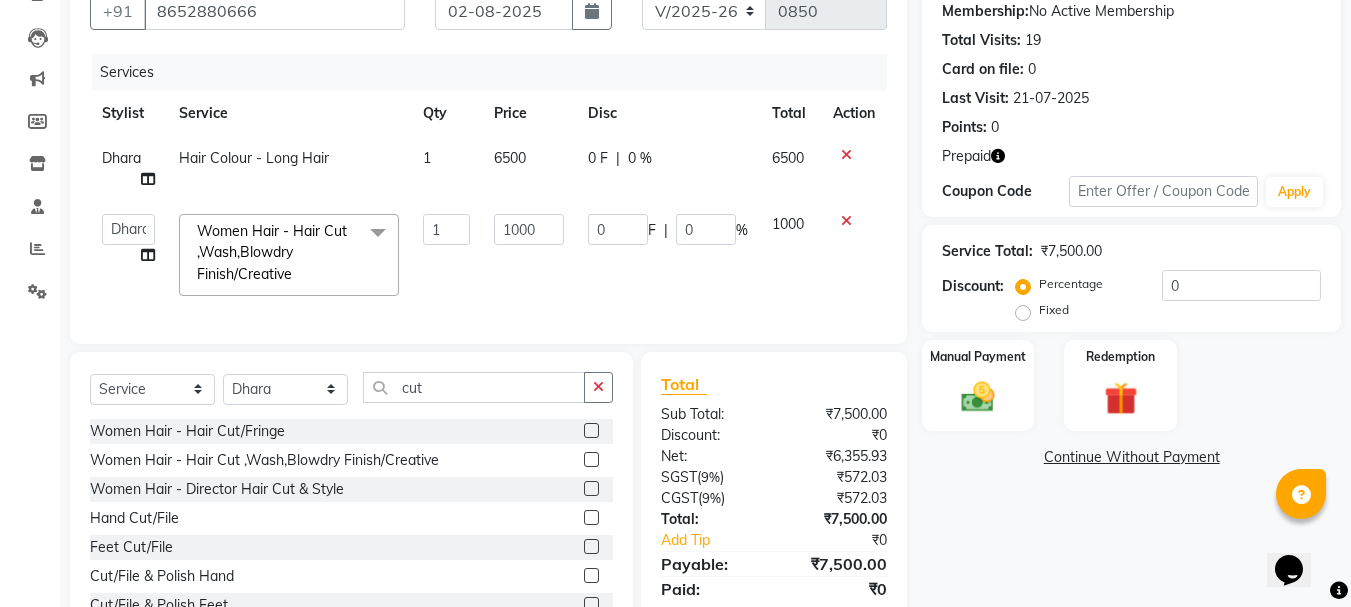 click on "1" 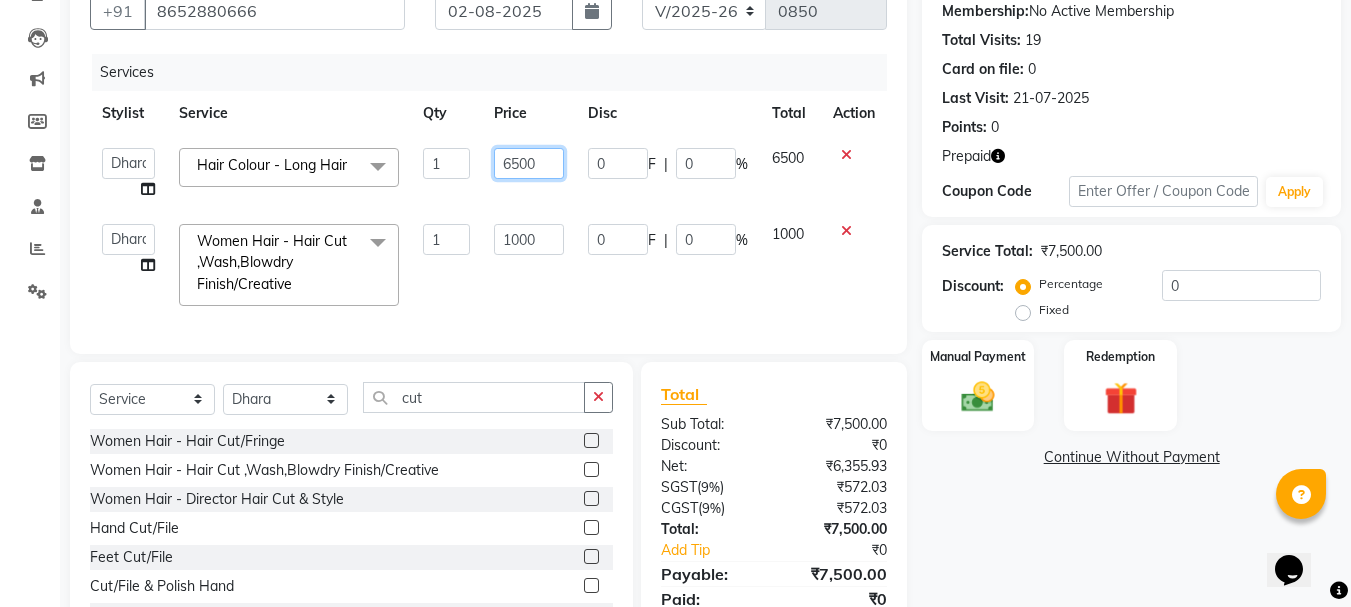 drag, startPoint x: 551, startPoint y: 159, endPoint x: 452, endPoint y: 193, distance: 104.67569 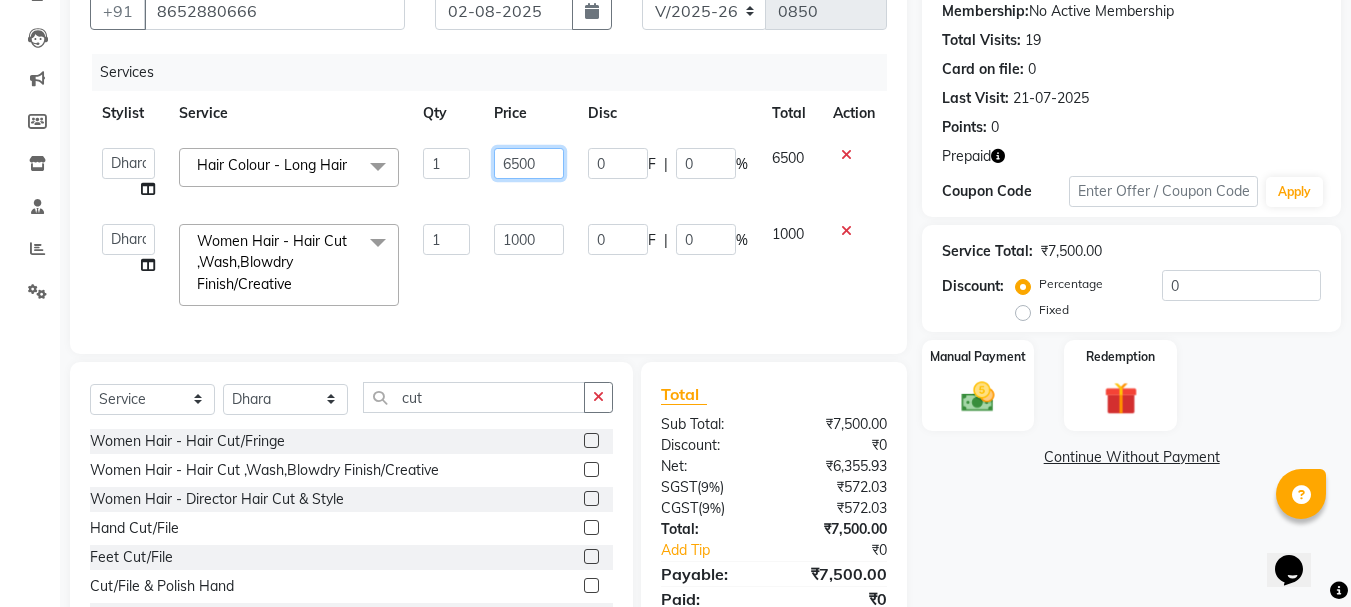 click on "ADMIN [LAST] [LAST] [LAST] [LAST] [LAST] [LAST] [LAST] [LAST] [LAST] [LAST] [LAST] [LAST] [LAST] [LAST] [LAST] [LAST] [LAST] Manager [LAST] [LAST] Hair Colour - Long Hair  x Women Hair - Hair Cut/Fringe Women Hair - Hair Trim Women Hair - Hair Cut ,Wash,Blowdry Finish/Creative Women Hair - Director Hair Cut & Style Women Hair - Only Hair Wash Women Hair - Paddle Dry Hair Wash Straight Blowdry - Medium Hair Straight Blowdry - Long Hair Straight Blowdry - Extra Long Hair Curls Blowdry - Medium Hair Curls Blowdry - Long Hair Curls Blowdry - Extra Long Hair Ironing - Short To Shoulder Hair Ironing - Long Hair Ironing - Extra Long Hair Iron Curls & Tongs - Medium Hair Iron Curls & Tongs - Long Hair Iron Curls & Tongs - Extra Long Hair Iron Curls & Tongs - Up Style Hair Colour - Root Touch Up 1 Inch Hair Colour - Short Hair Hair Colour - Medium Hair Hair Colour - Long Hair Hair Colour - Extra Long Hair Hair Colour - Highlight Per Strip 1 0" 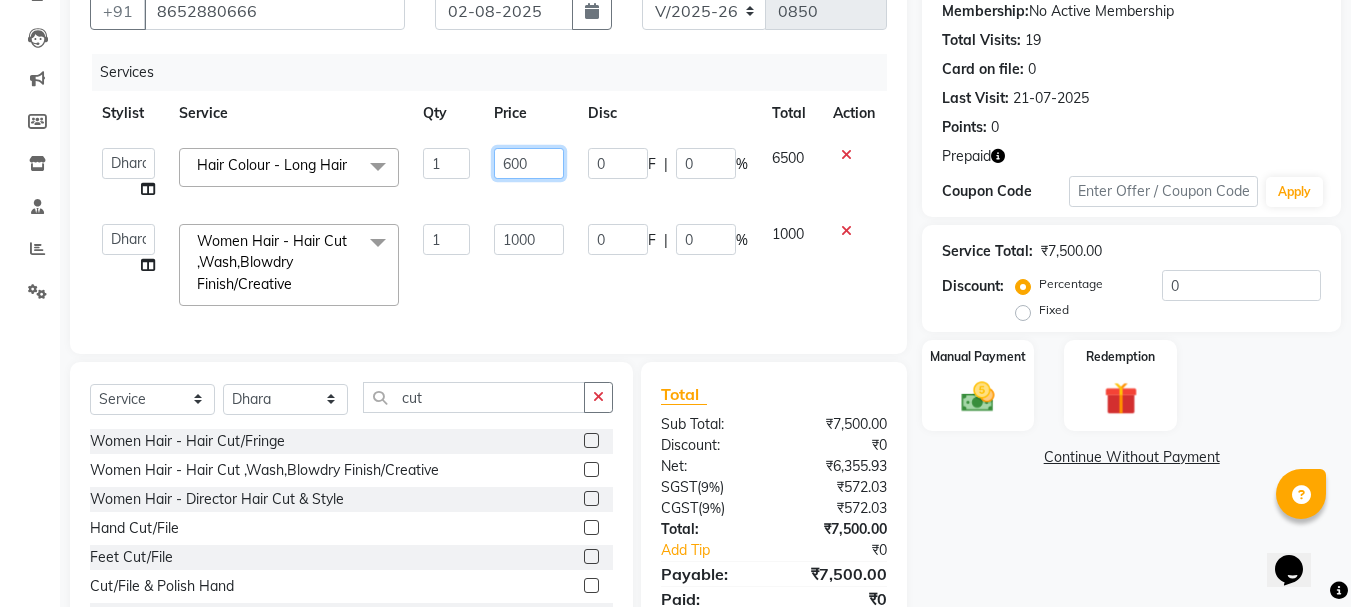 type on "6000" 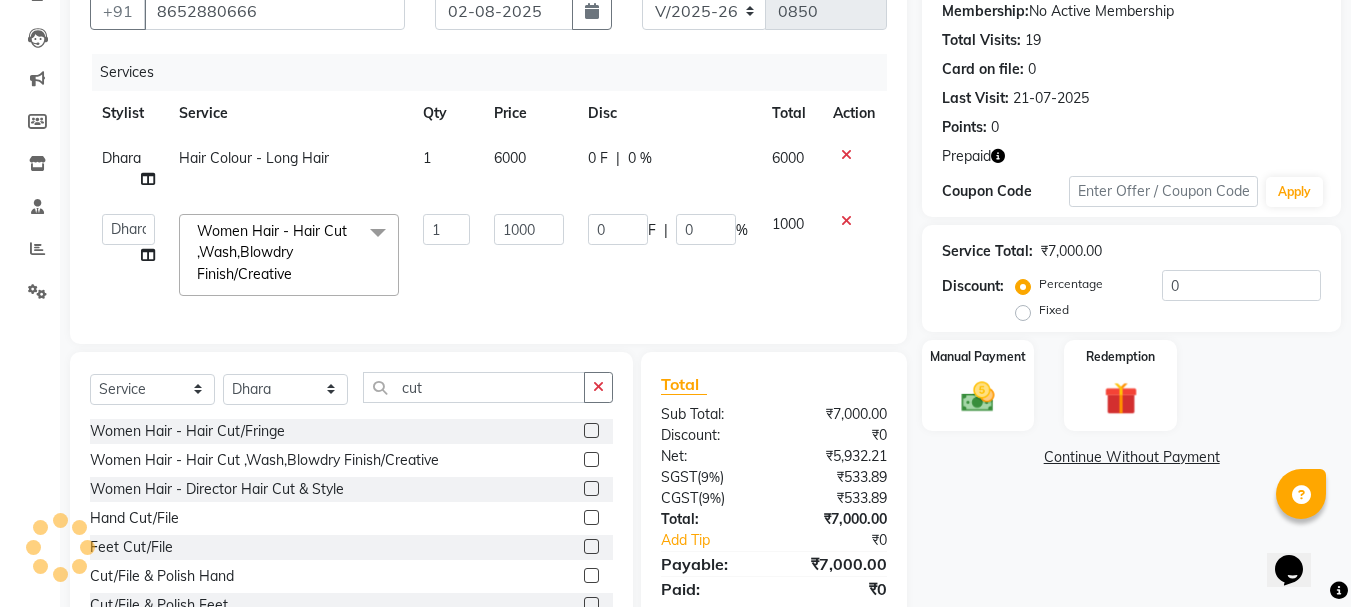 click on "1000" 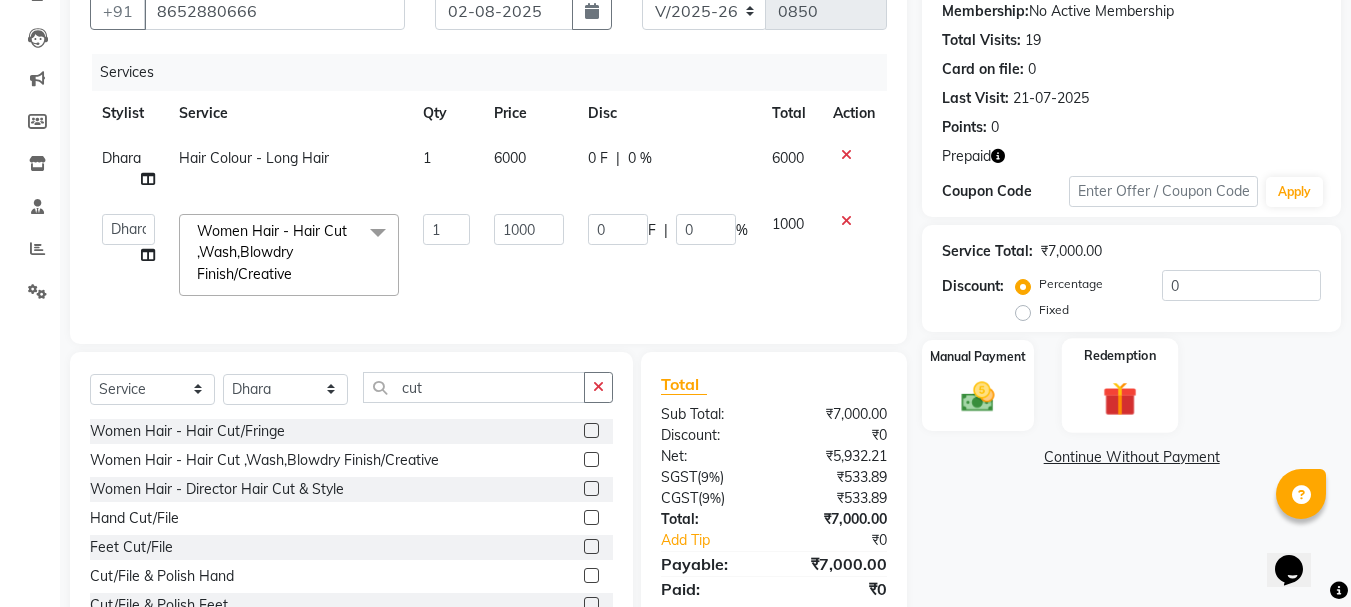 click 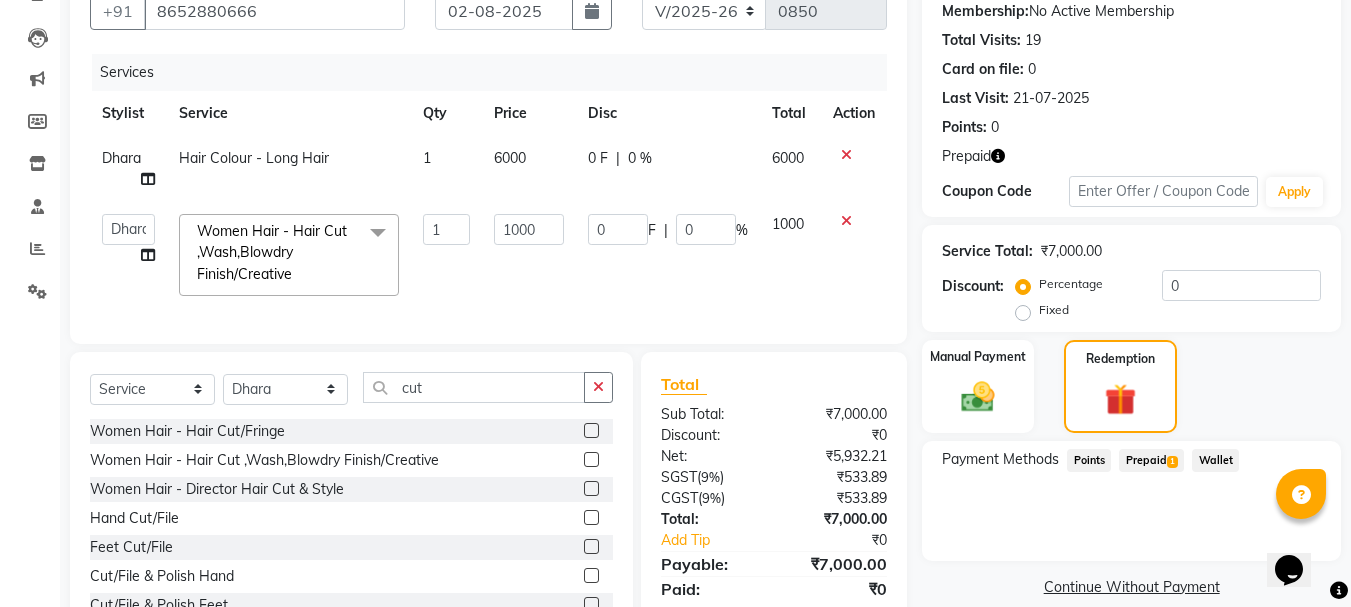 drag, startPoint x: 1148, startPoint y: 459, endPoint x: 1155, endPoint y: 471, distance: 13.892444 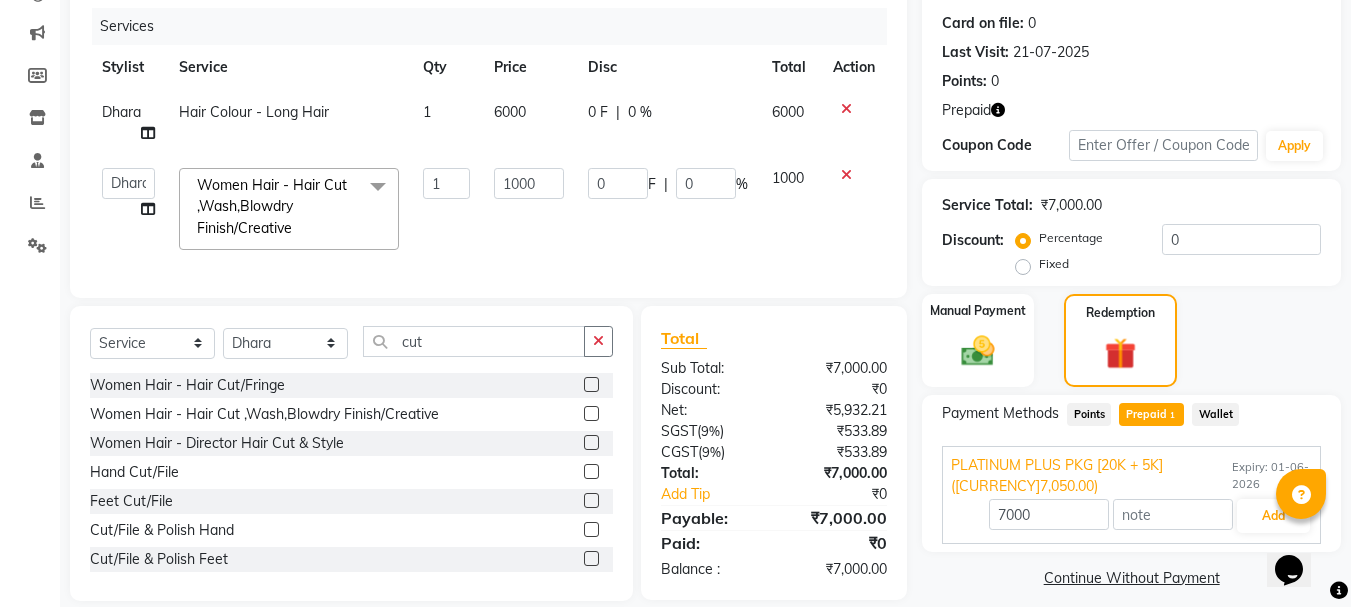 scroll, scrollTop: 279, scrollLeft: 0, axis: vertical 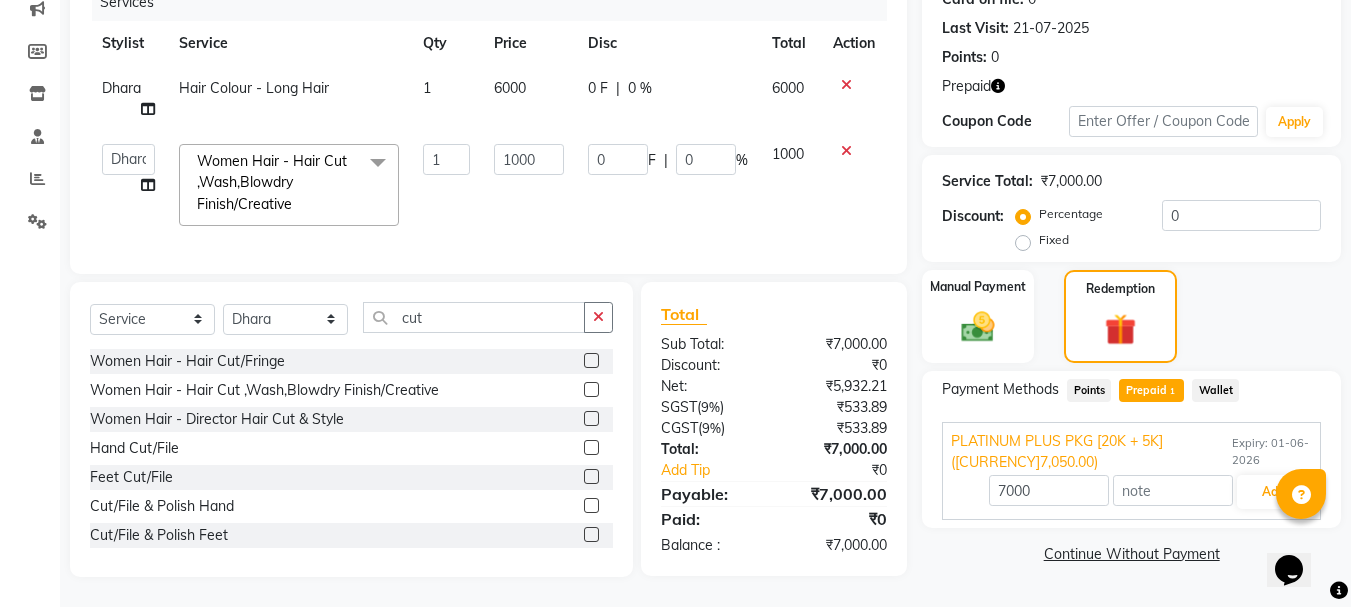 drag, startPoint x: 1230, startPoint y: 495, endPoint x: 627, endPoint y: 449, distance: 604.752 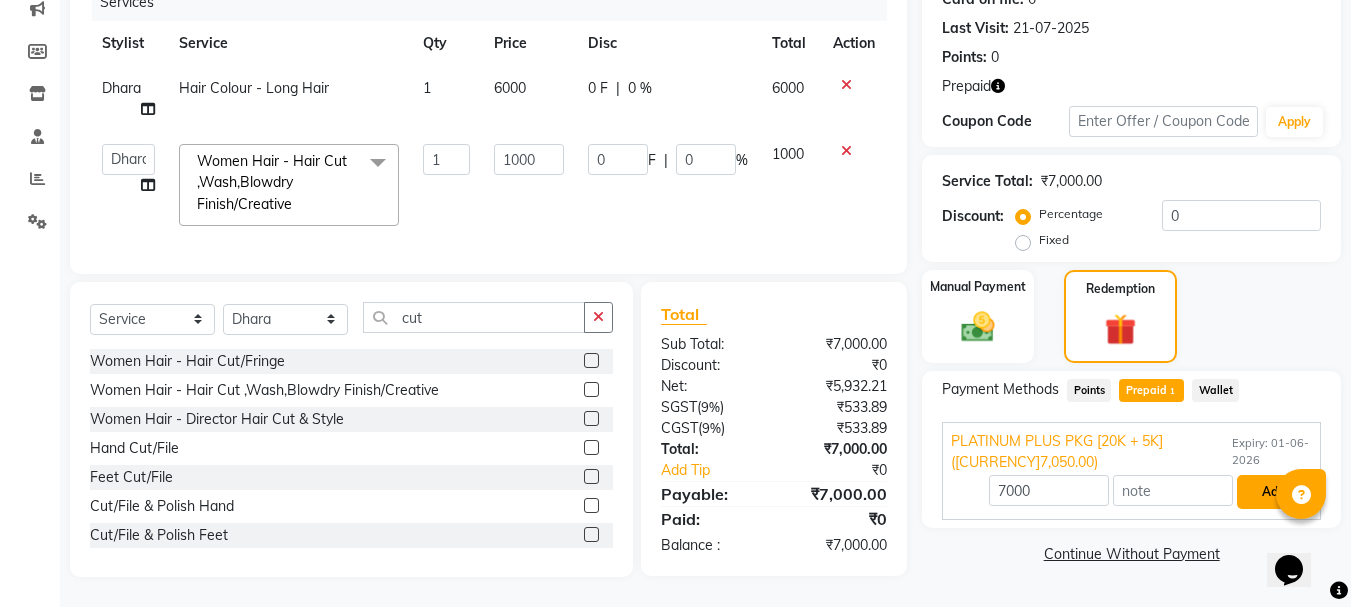 click on "Add" at bounding box center (1273, 492) 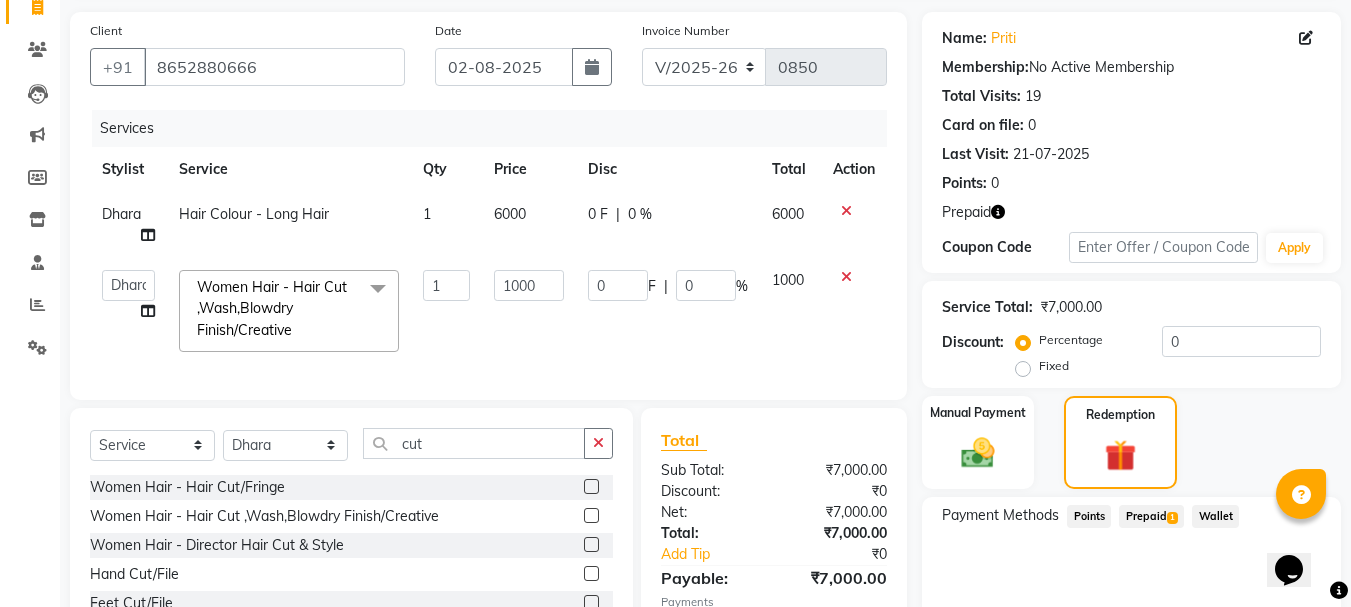 scroll, scrollTop: 332, scrollLeft: 0, axis: vertical 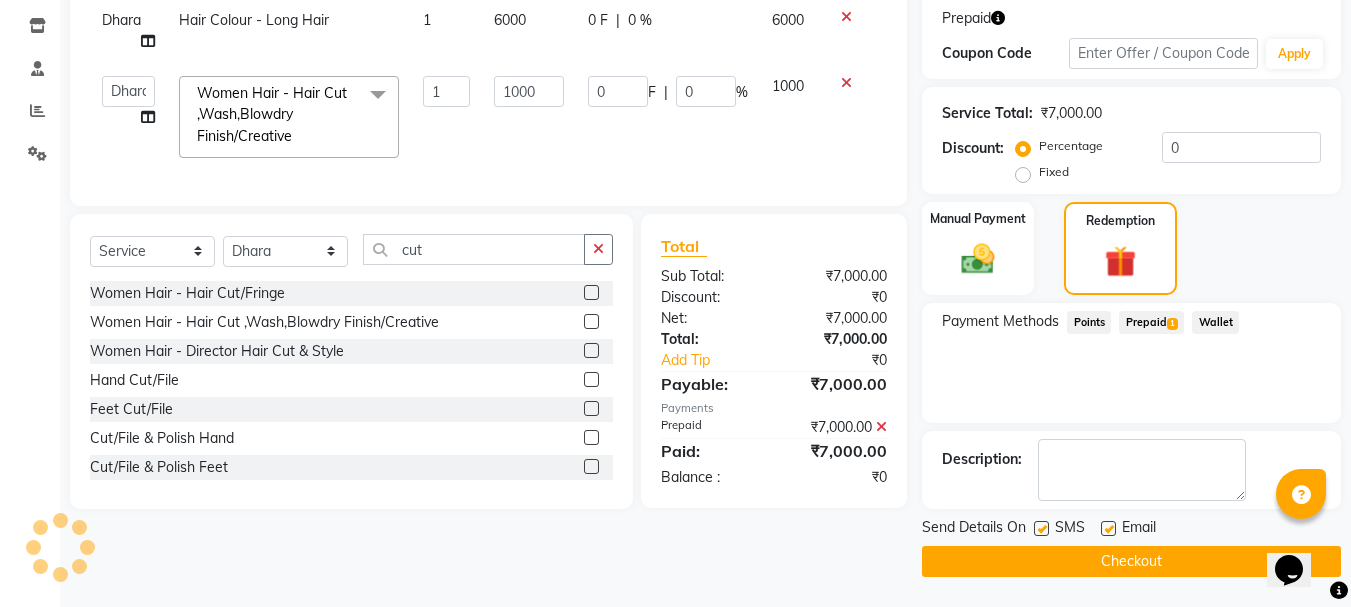 click on "Checkout" 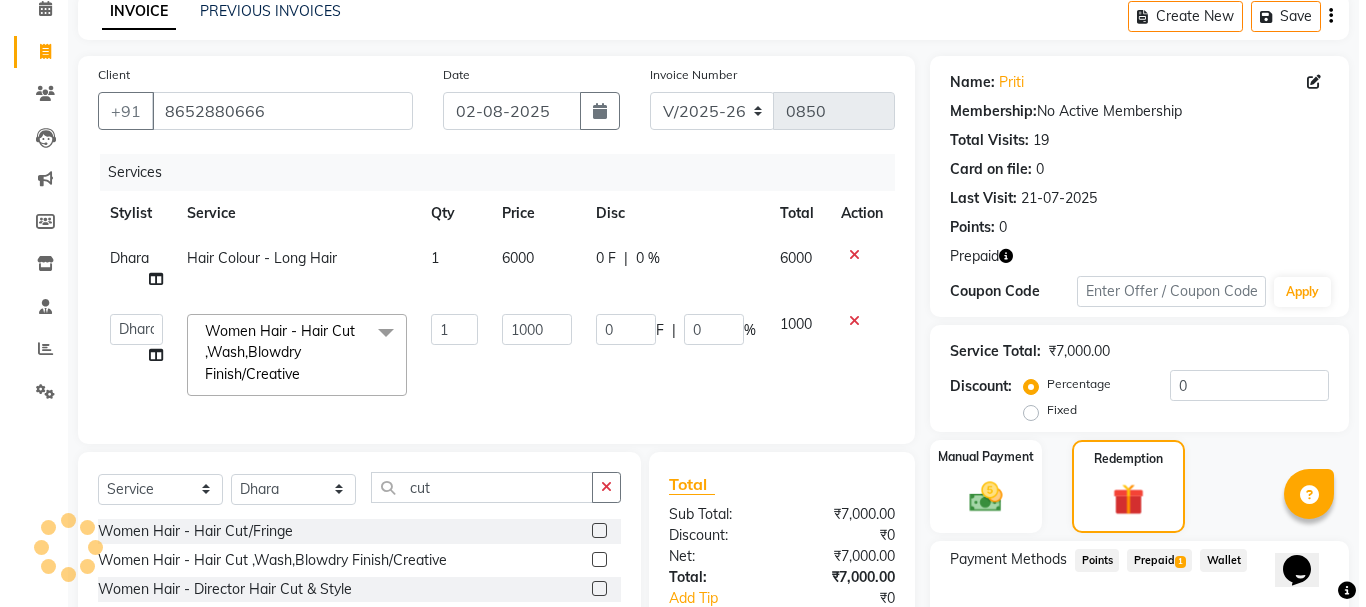 scroll, scrollTop: 0, scrollLeft: 0, axis: both 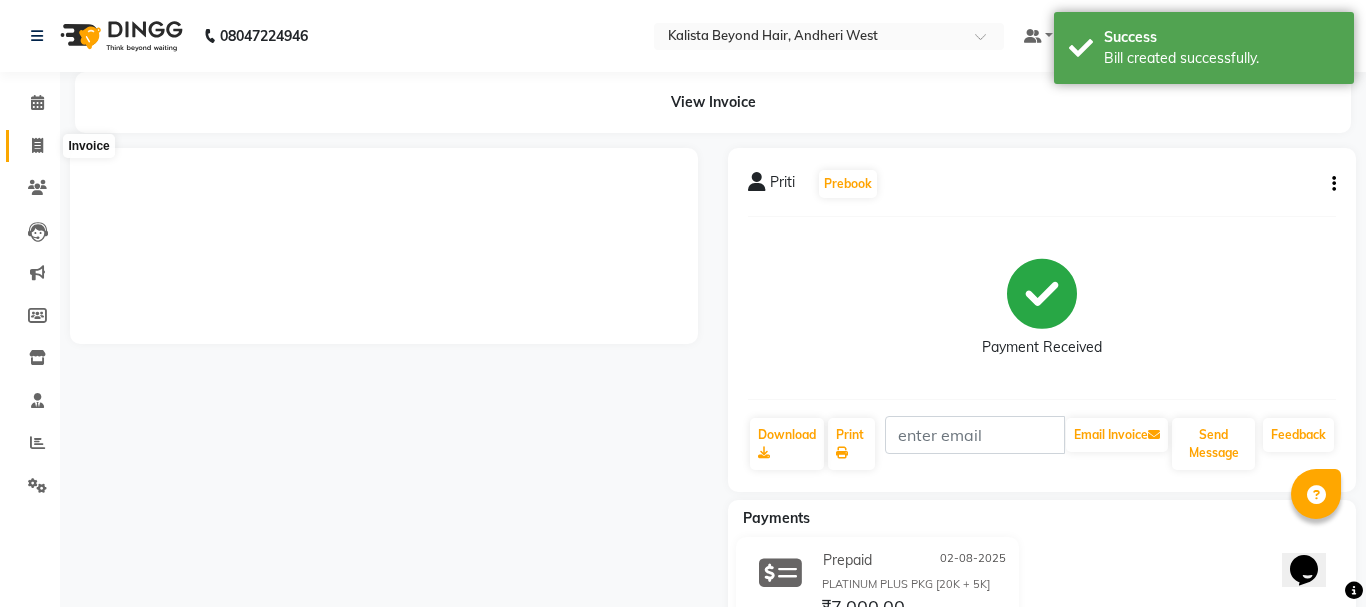 click 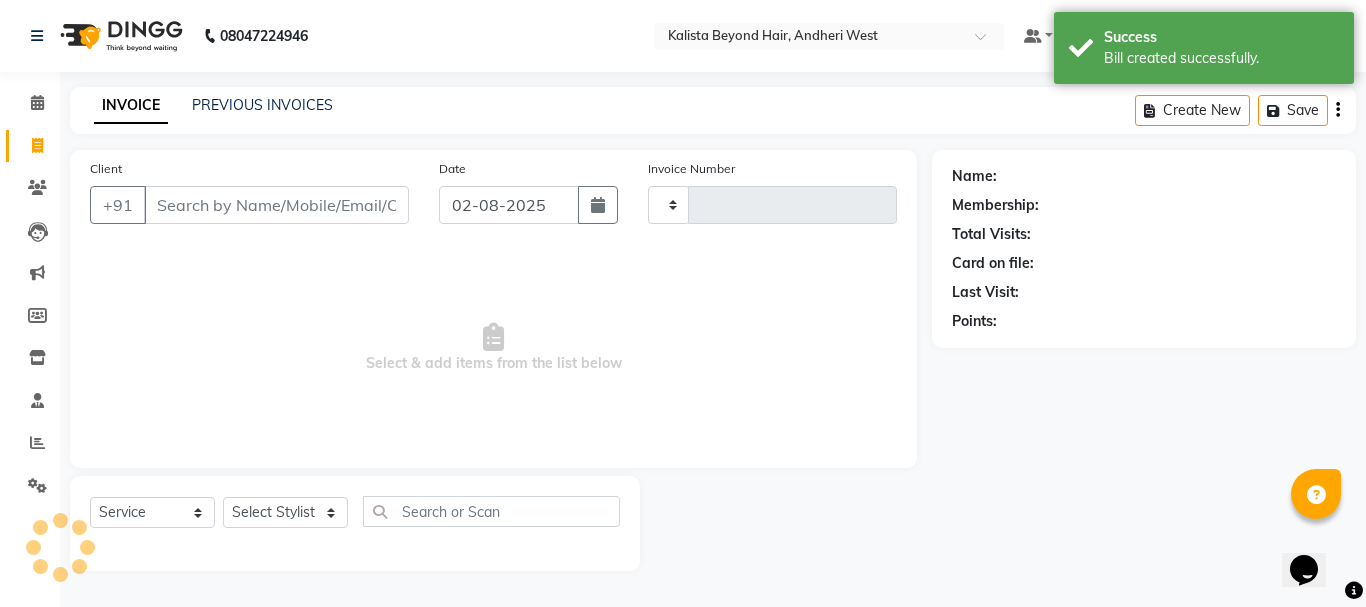 type on "0852" 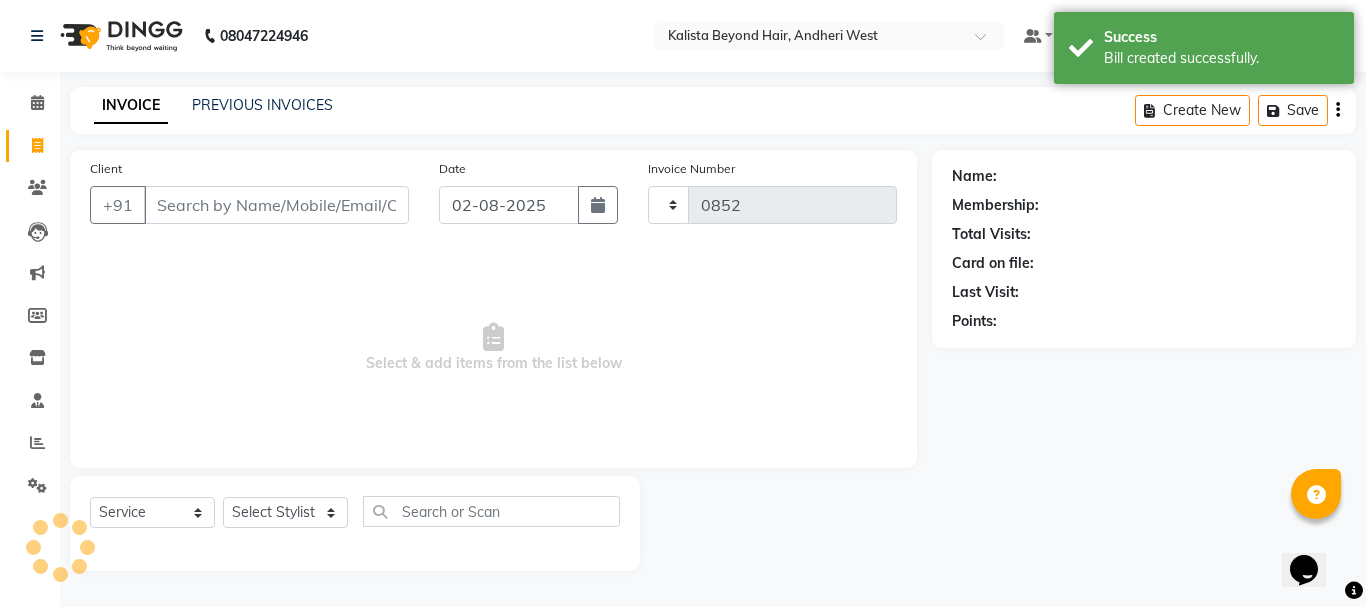 select on "6352" 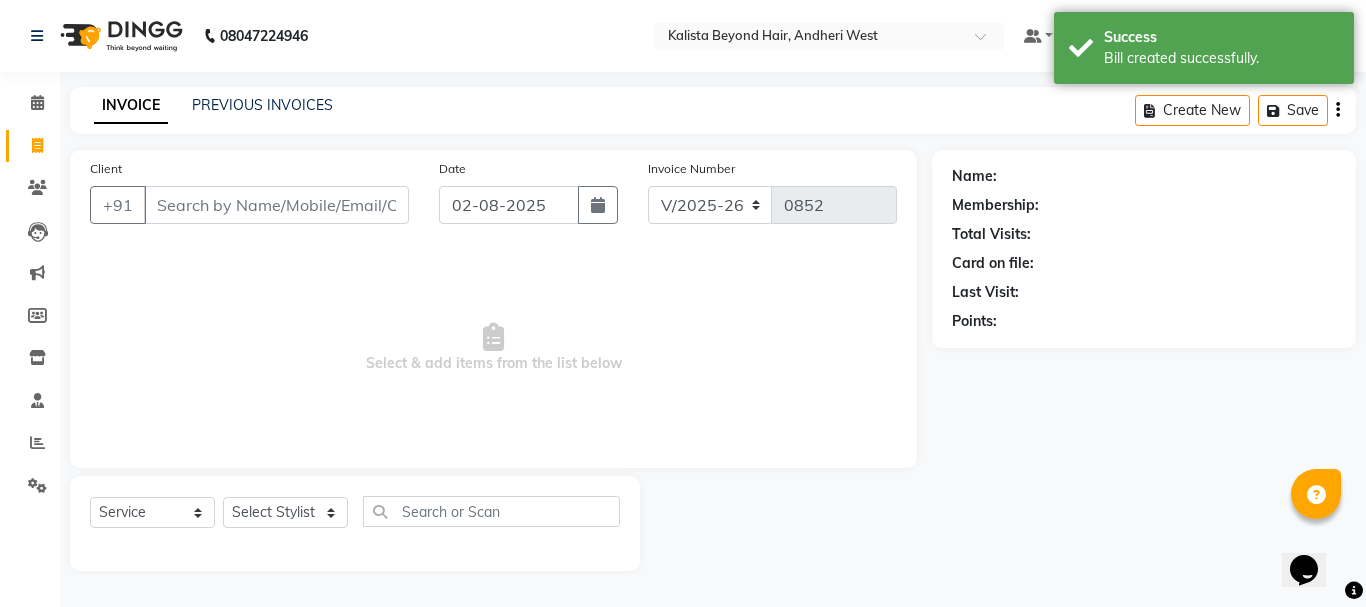 select on "48071" 